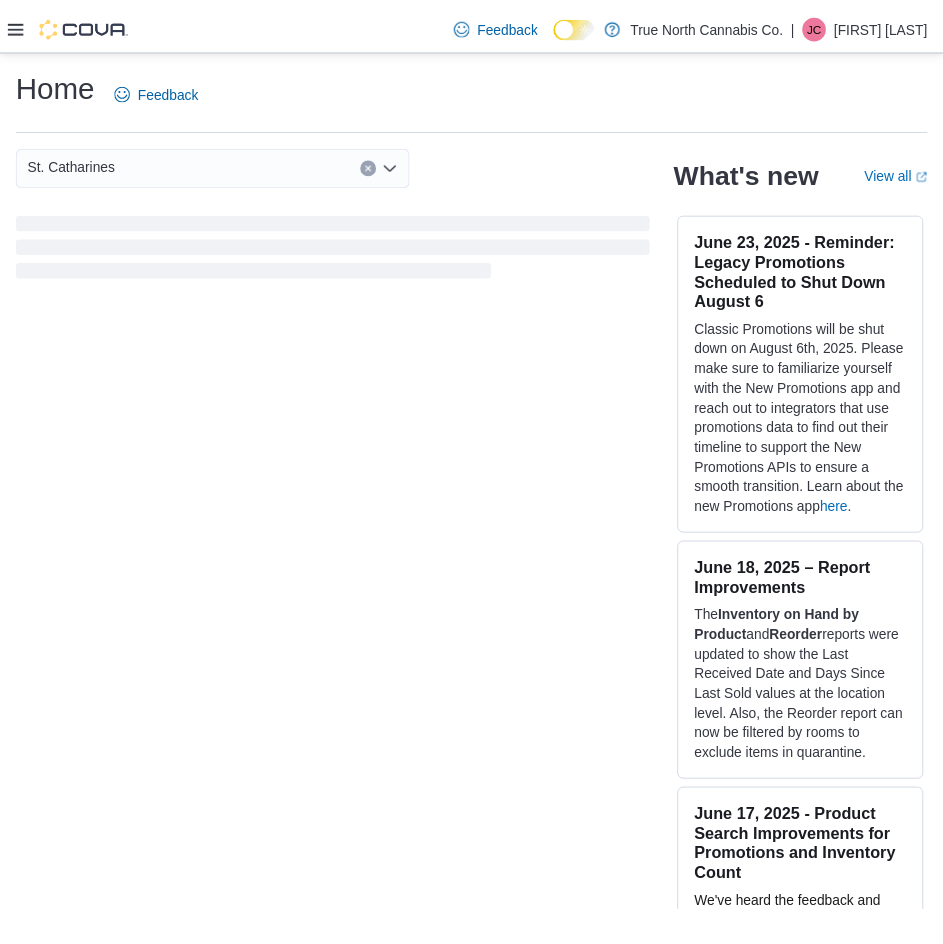scroll, scrollTop: 0, scrollLeft: 0, axis: both 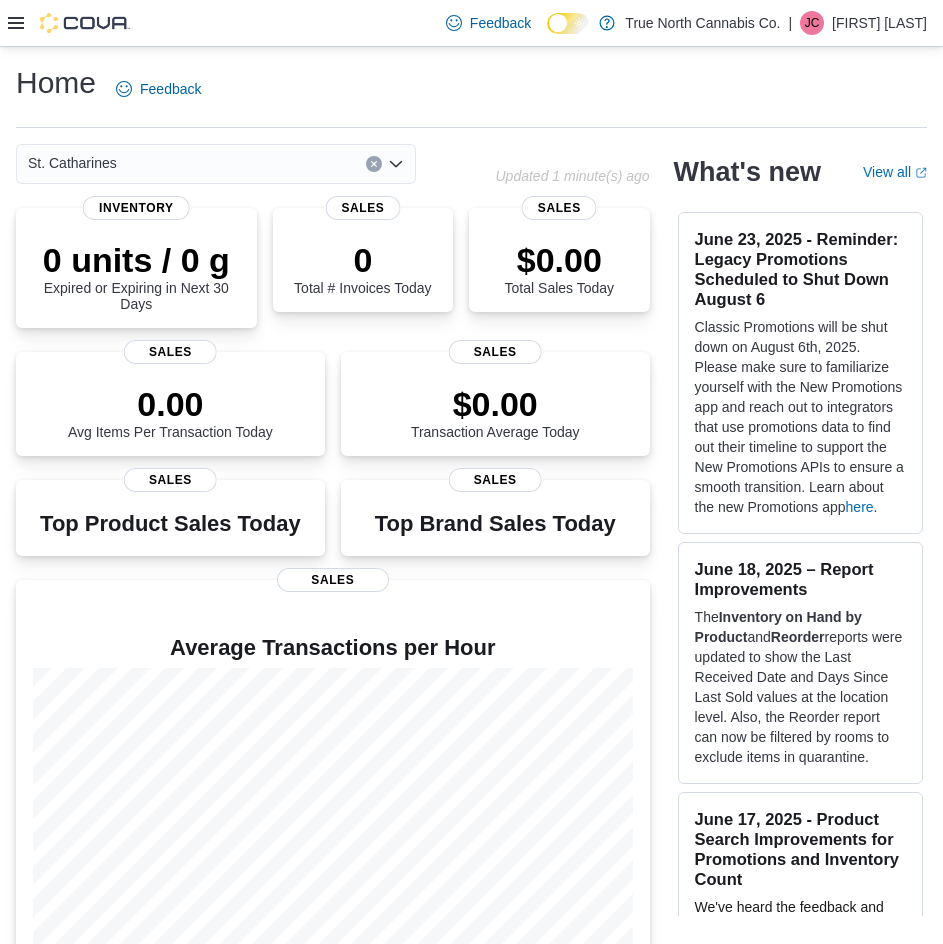 click at bounding box center [69, 23] 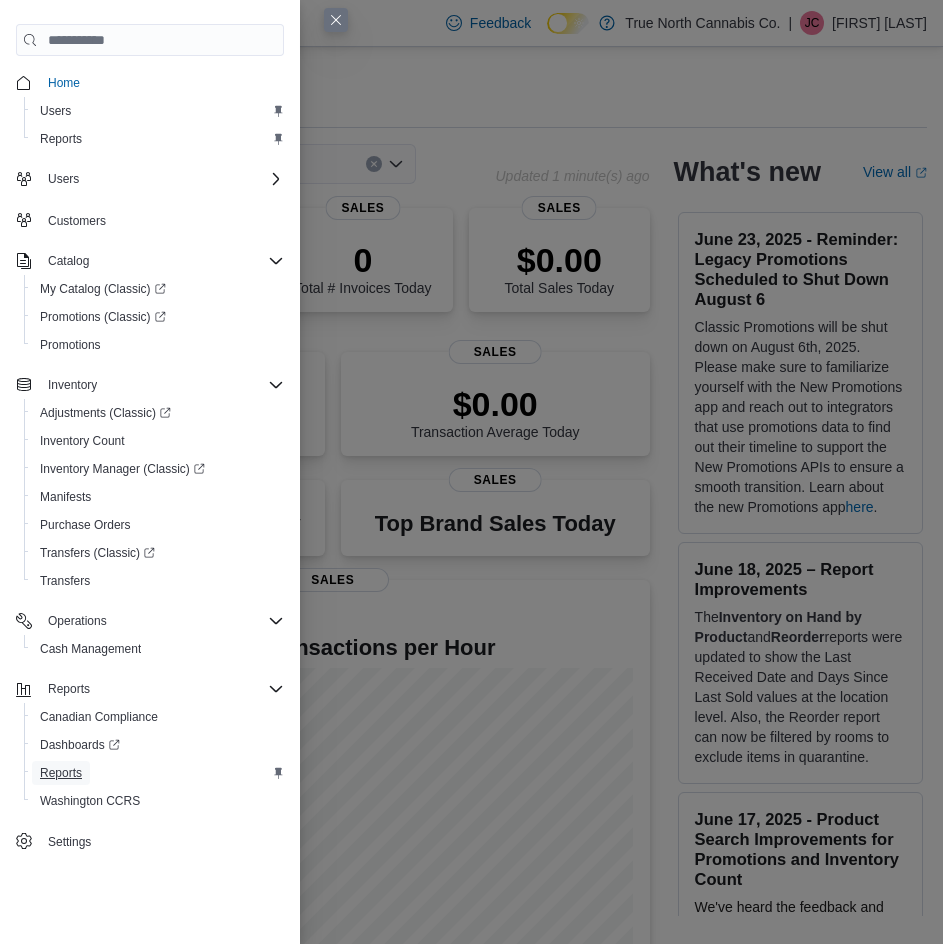 click on "Reports" at bounding box center (61, 773) 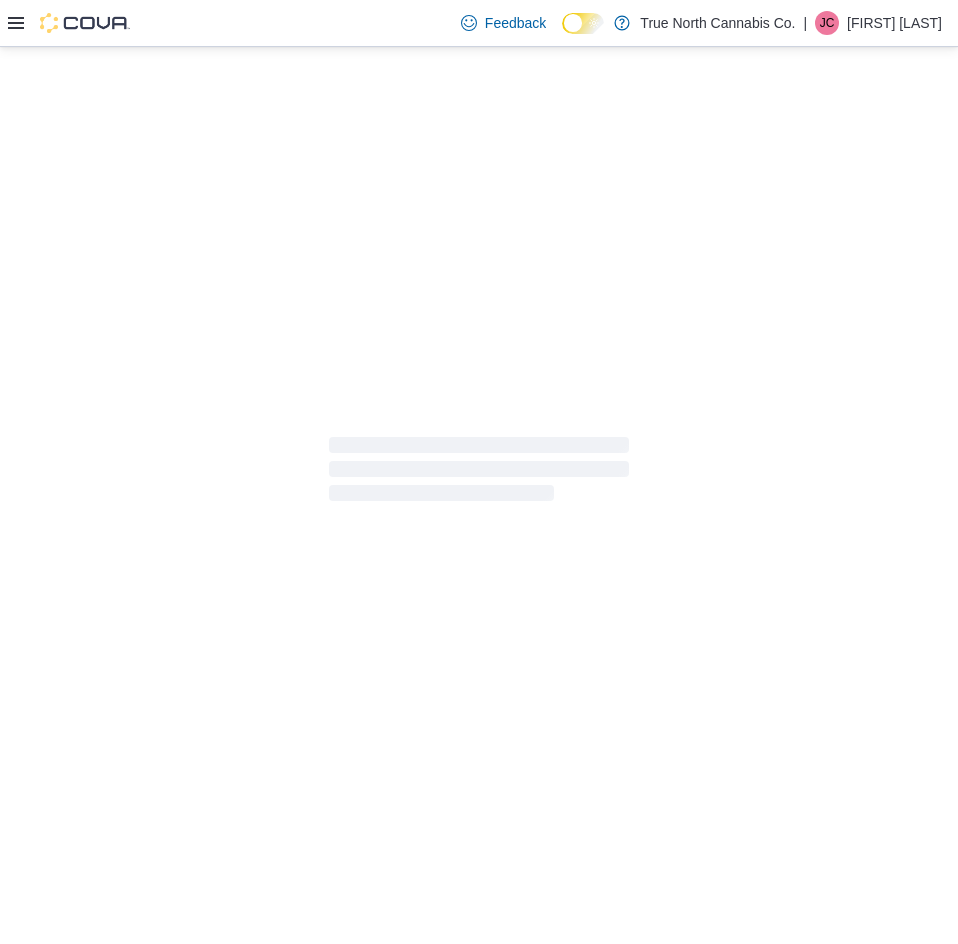 click 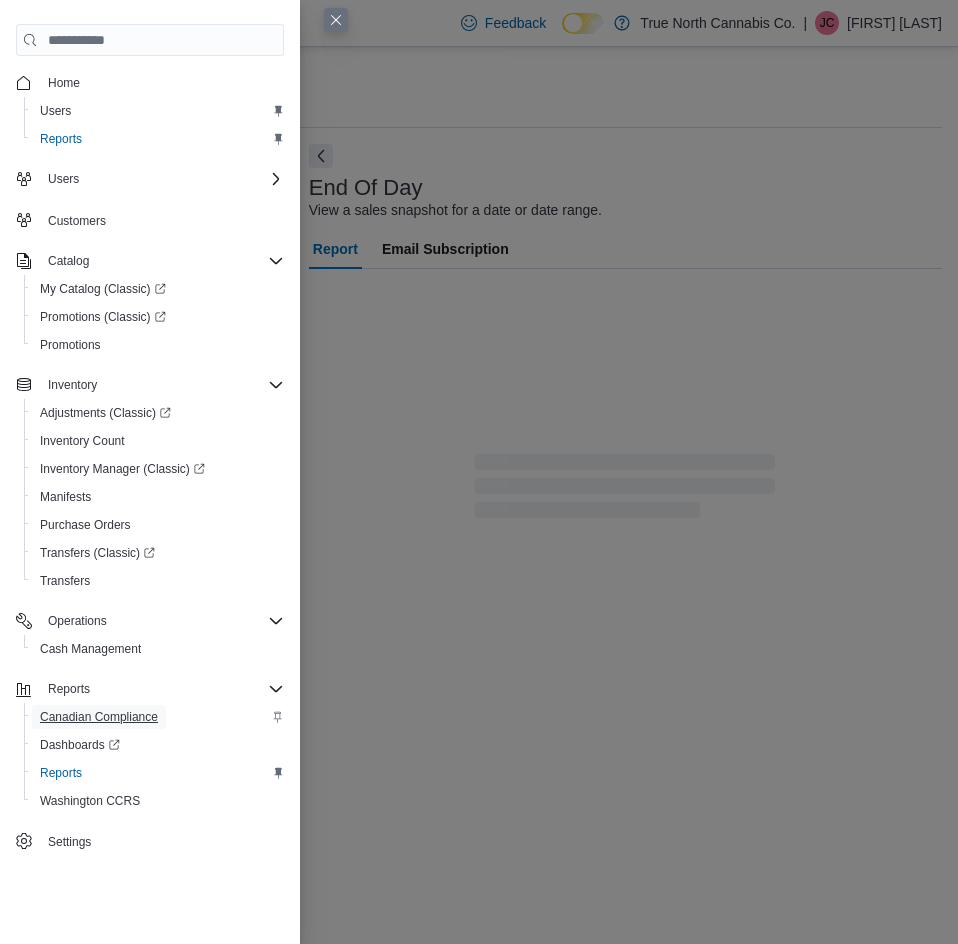 click on "Canadian Compliance" at bounding box center (99, 717) 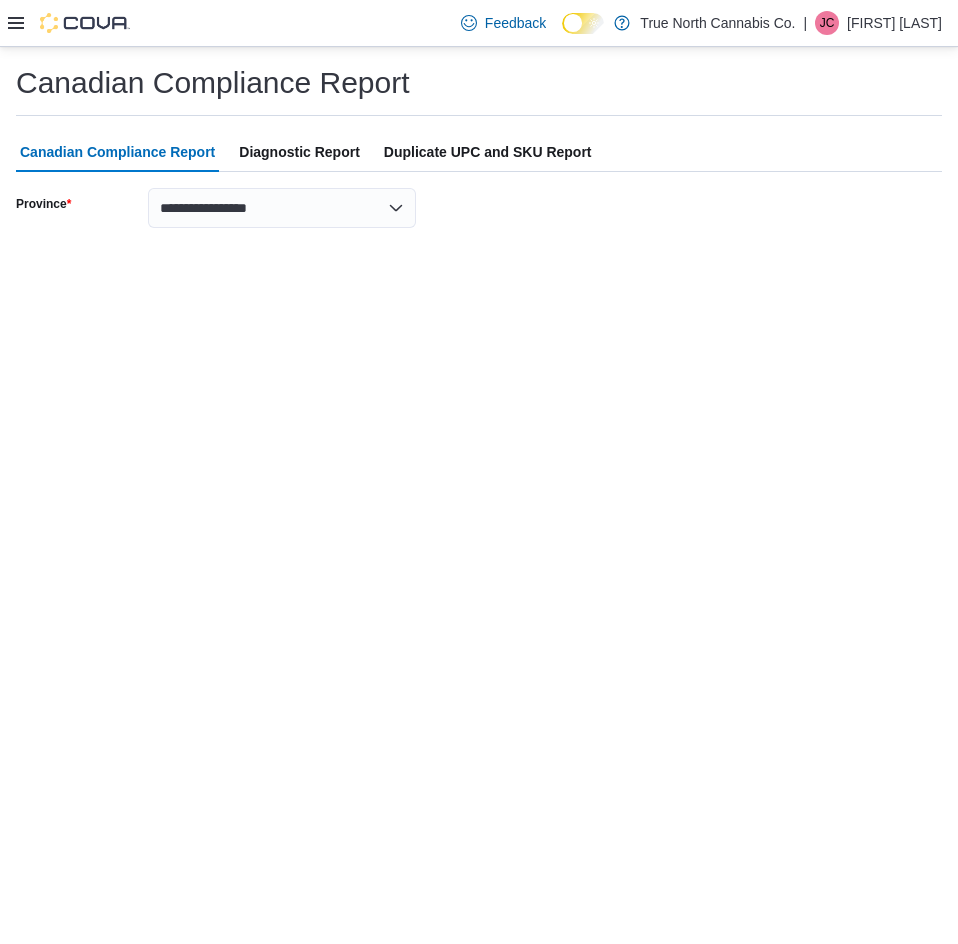 click 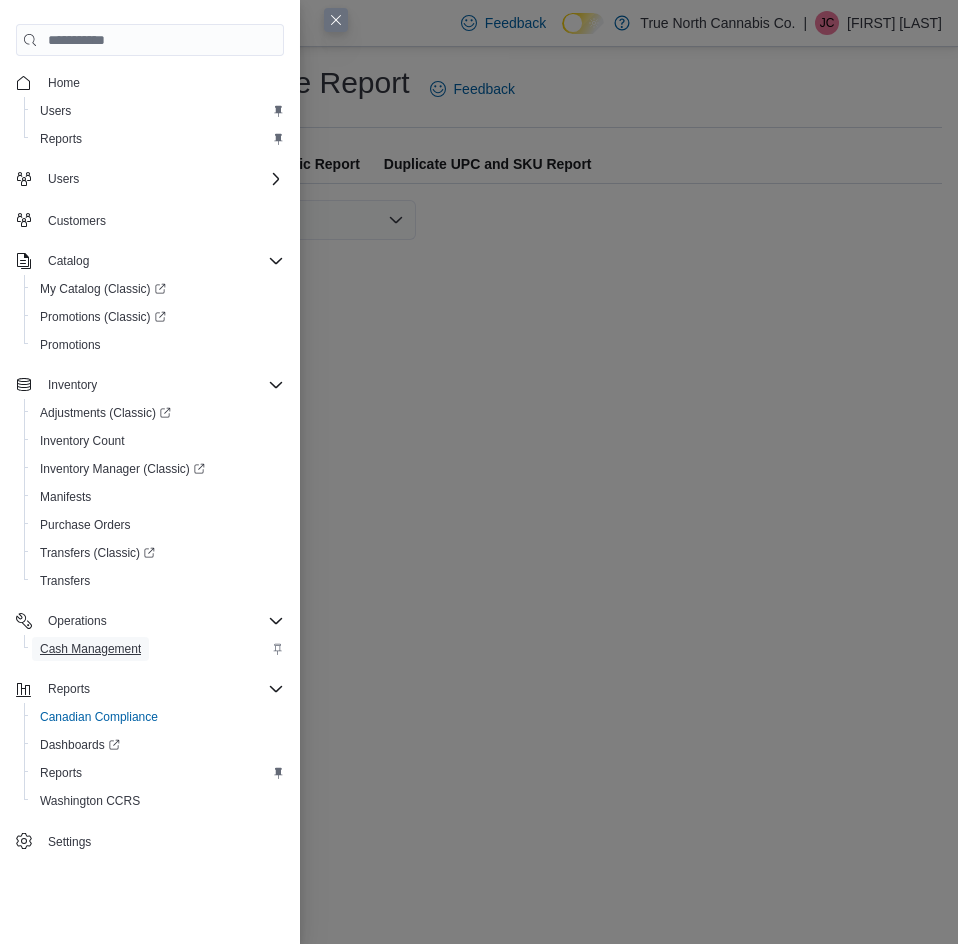 click on "Cash Management" at bounding box center [90, 649] 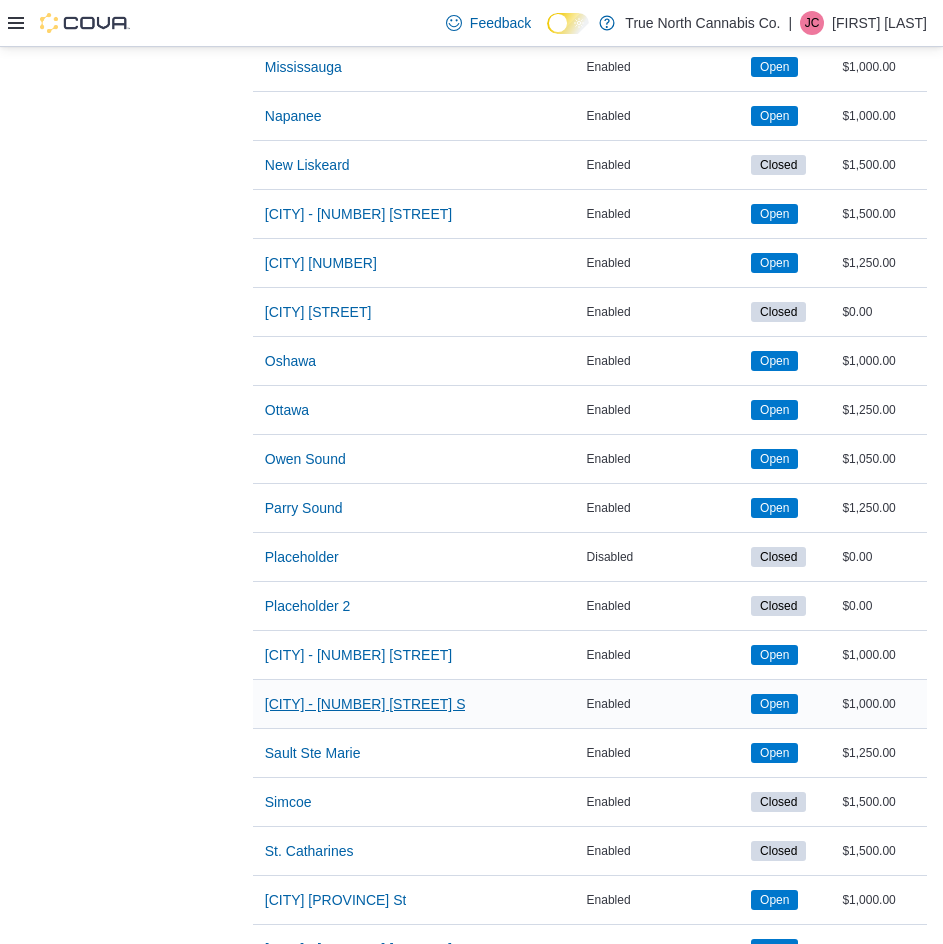 scroll, scrollTop: 2000, scrollLeft: 0, axis: vertical 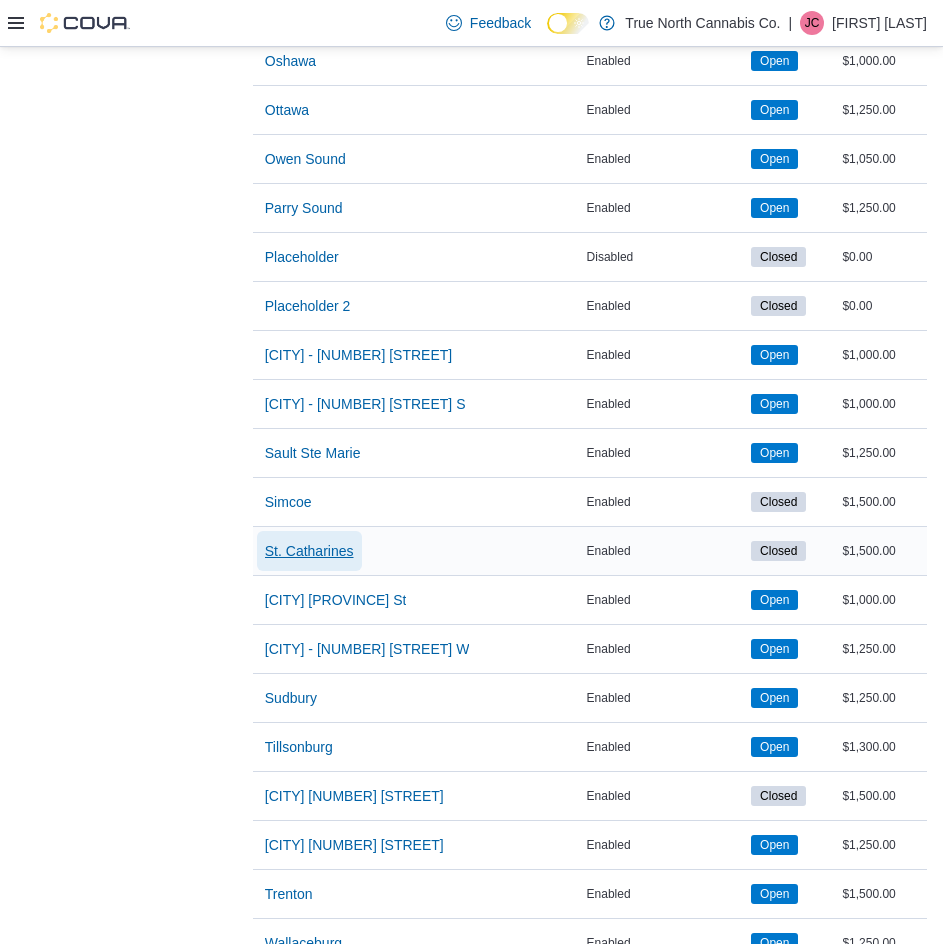 click on "St. Catharines" at bounding box center (309, 551) 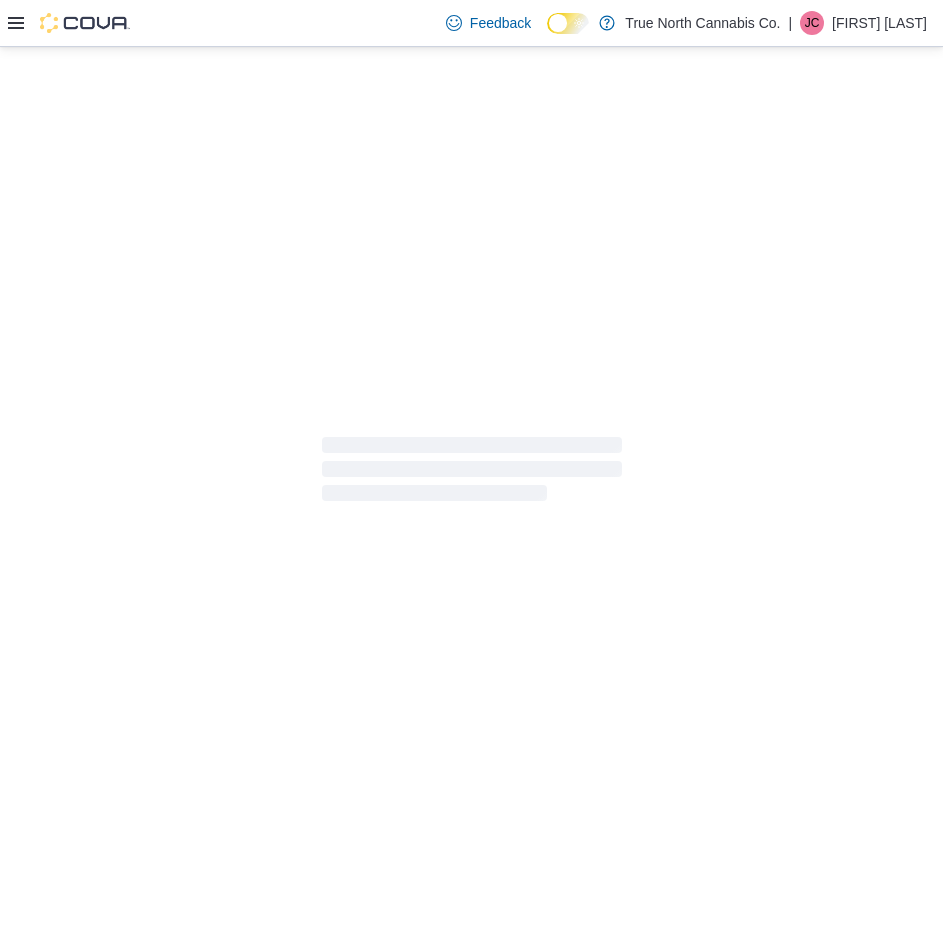 scroll, scrollTop: 0, scrollLeft: 0, axis: both 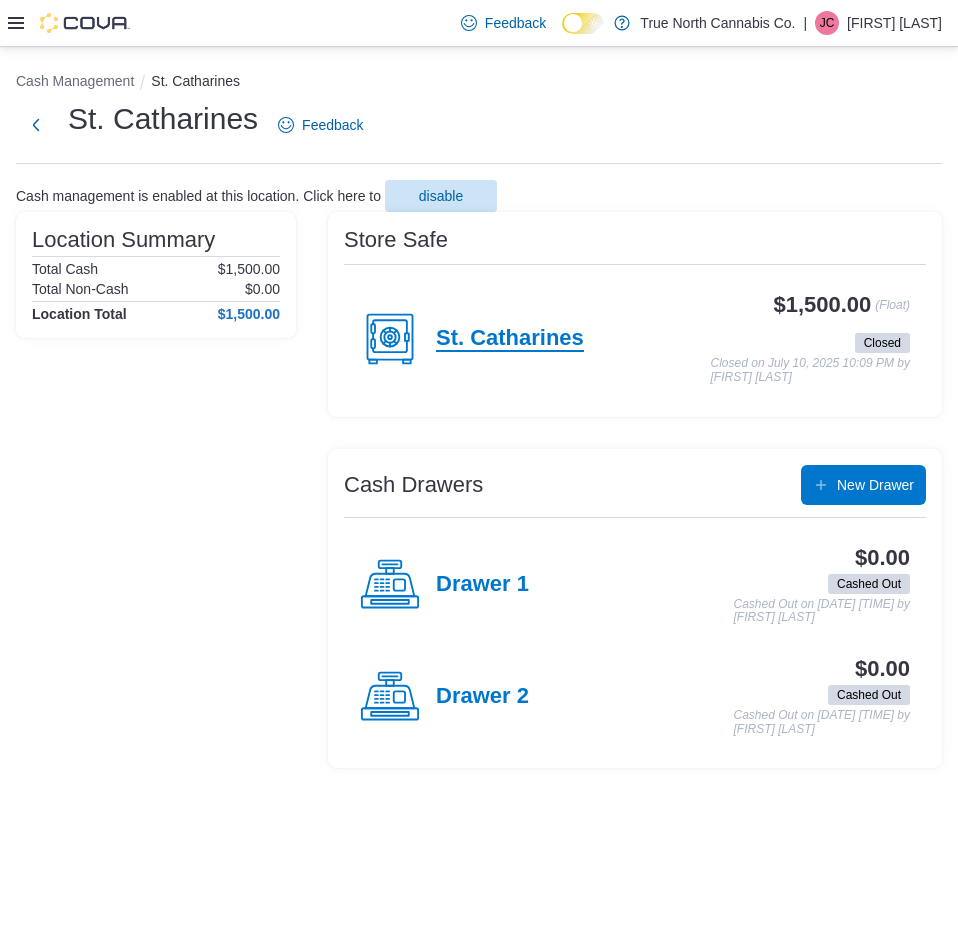 click on "St. Catharines" at bounding box center [510, 339] 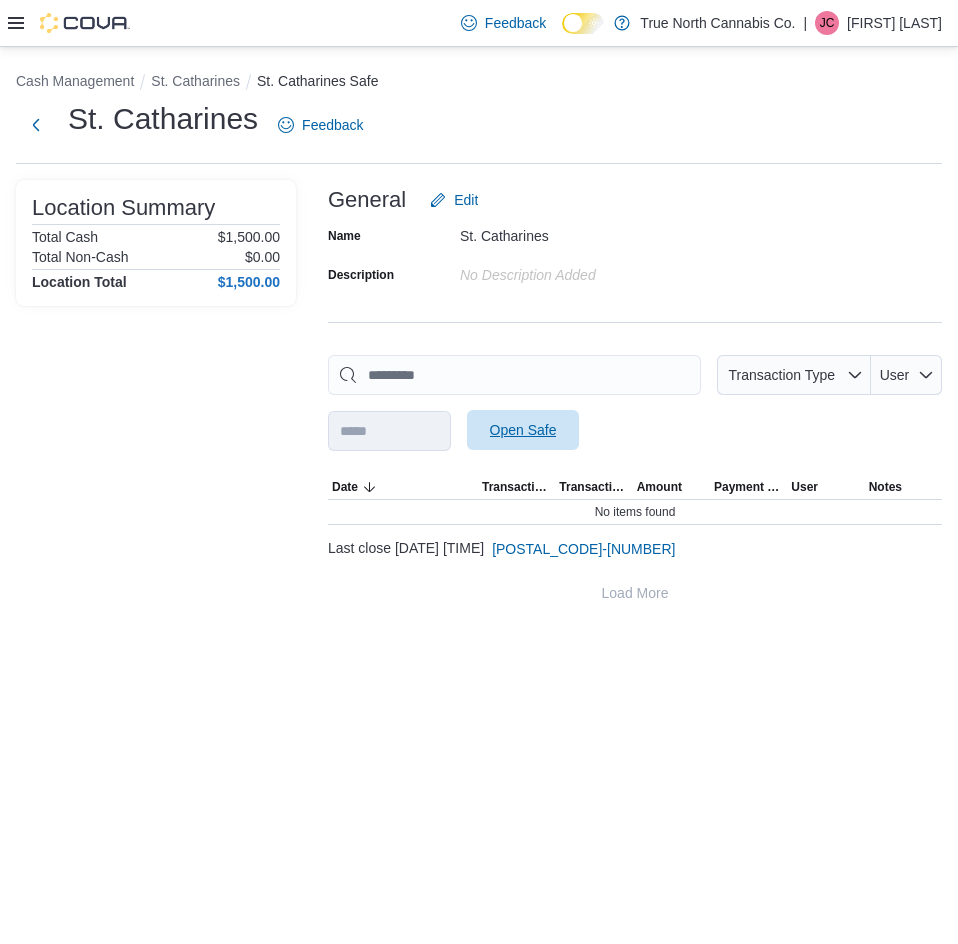 click on "Open Safe" at bounding box center [523, 430] 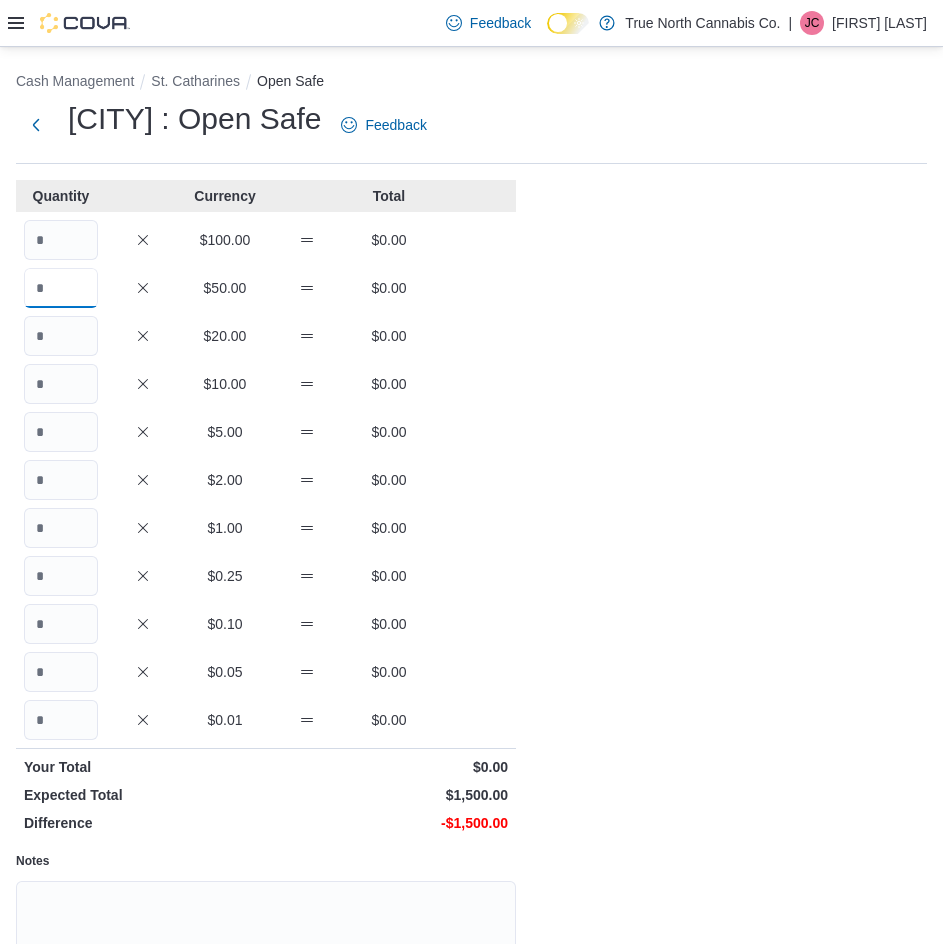 click at bounding box center [61, 288] 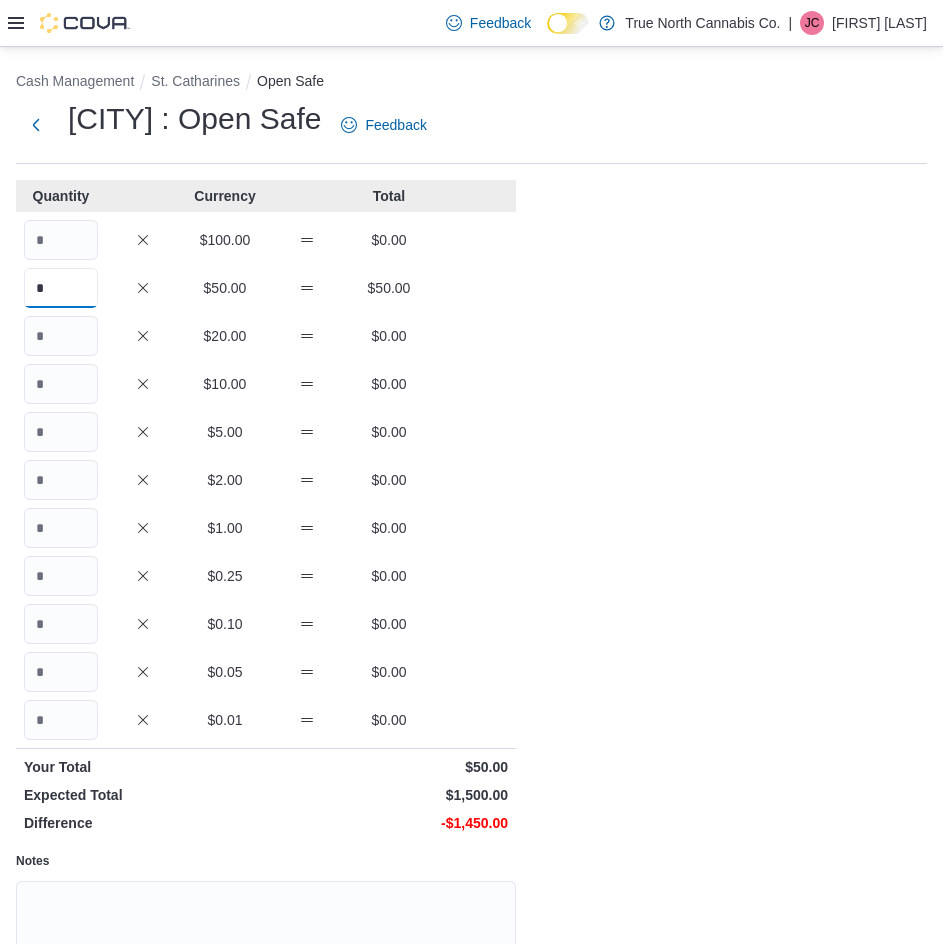 type on "*" 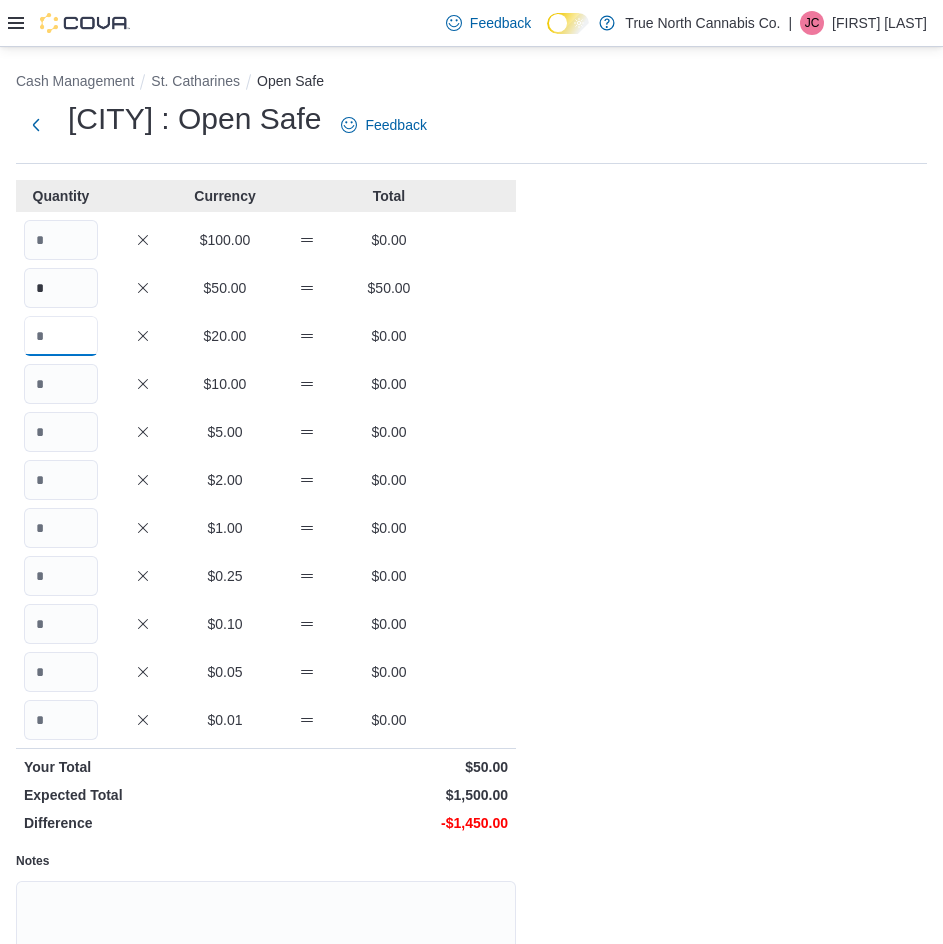click at bounding box center [61, 336] 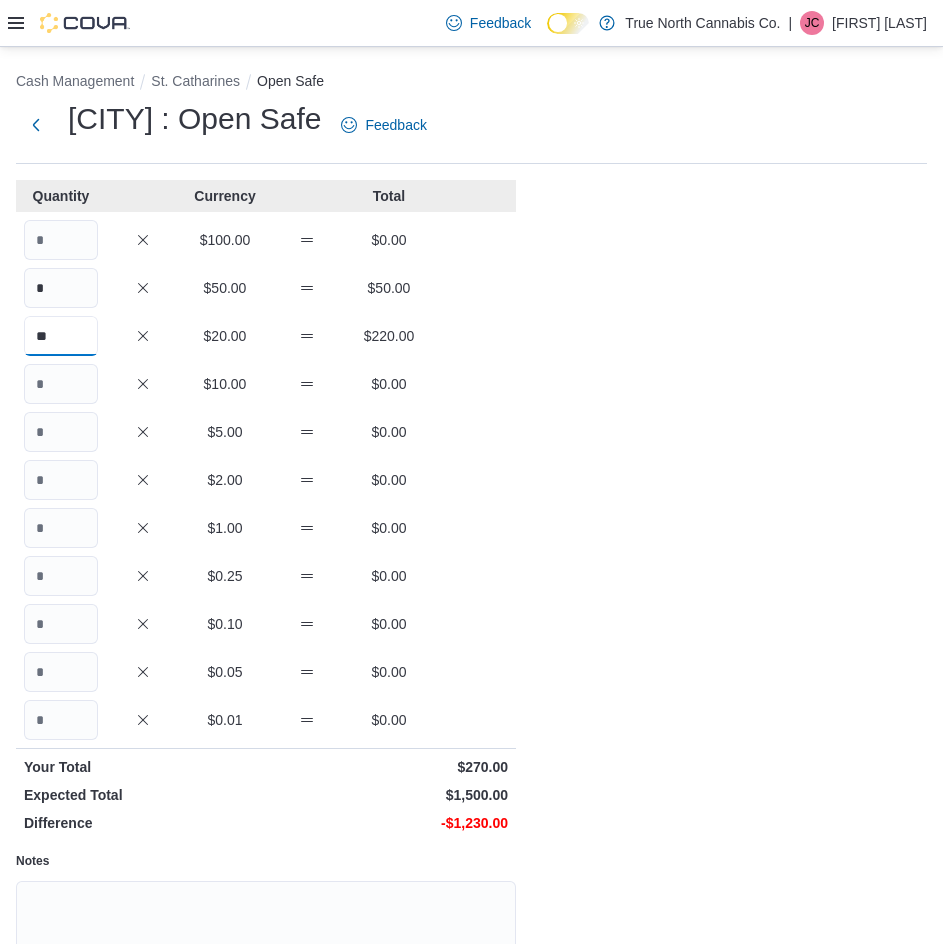 type on "**" 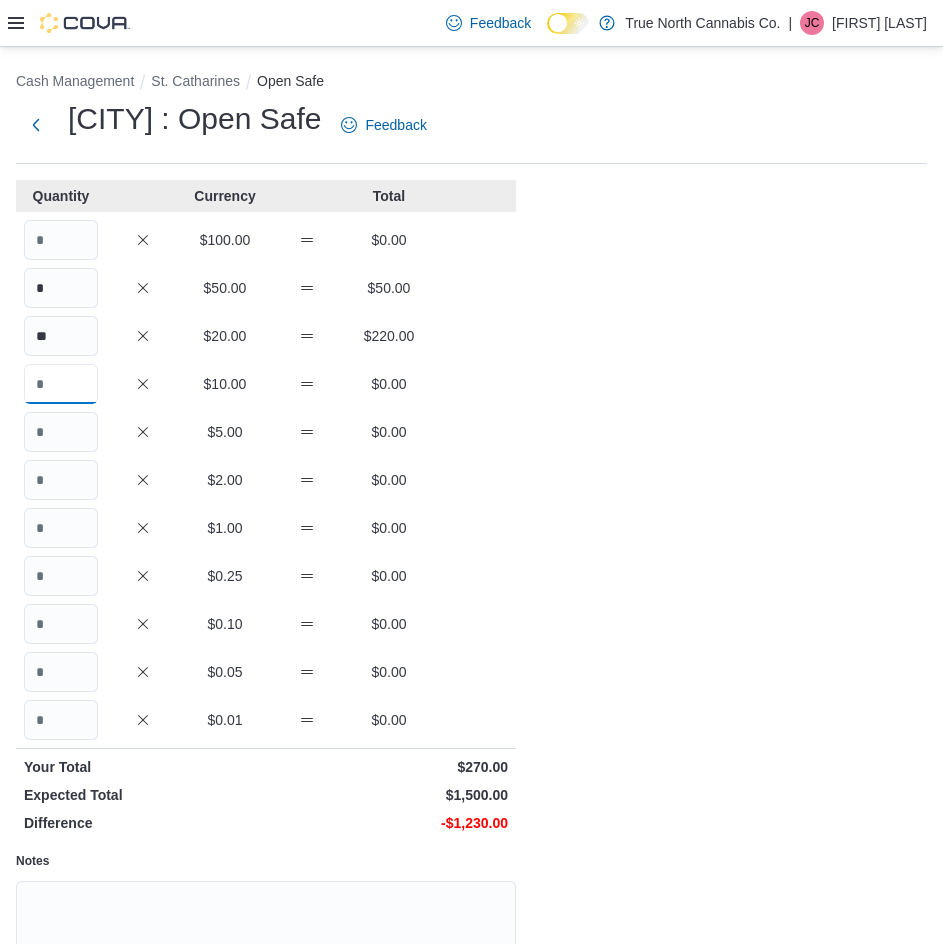 click at bounding box center (61, 384) 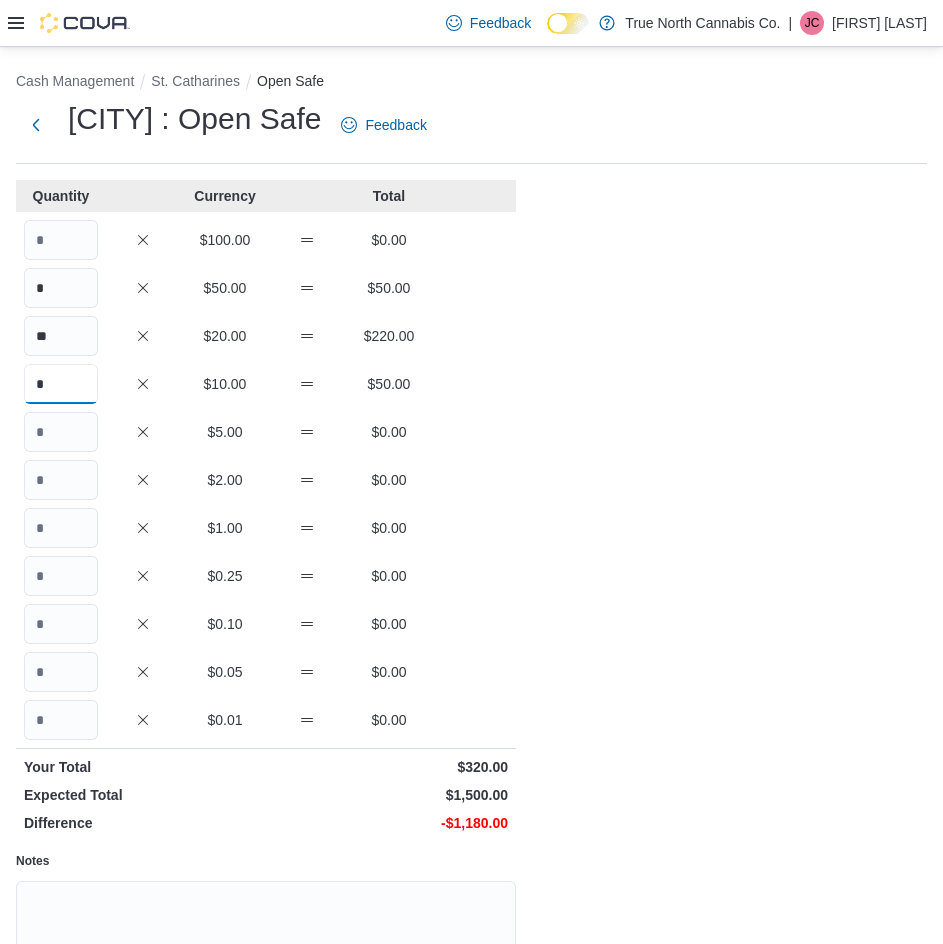 type on "*" 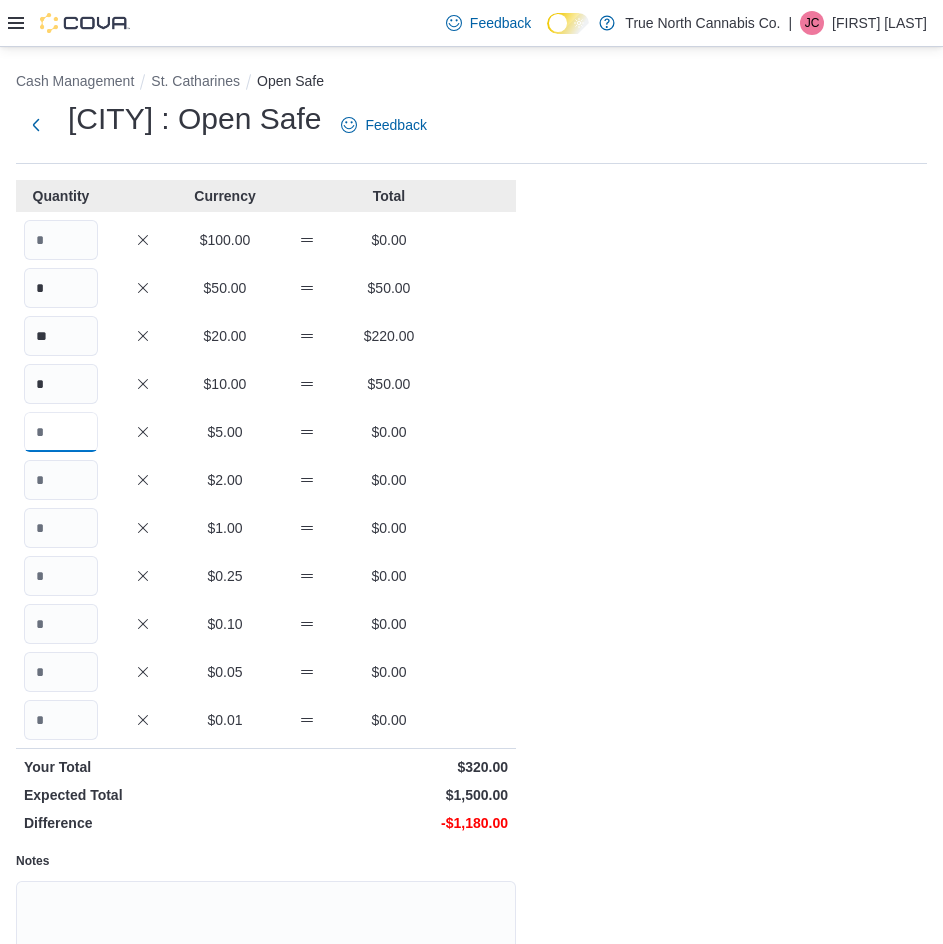click at bounding box center (61, 432) 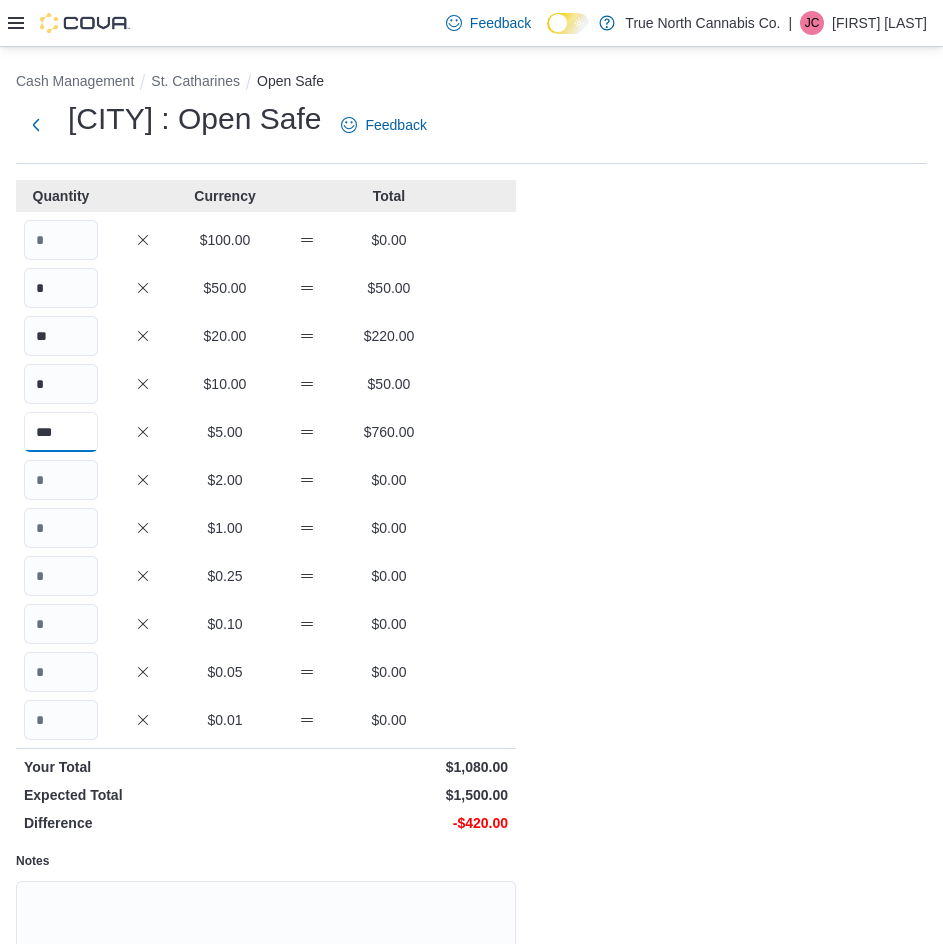 type on "***" 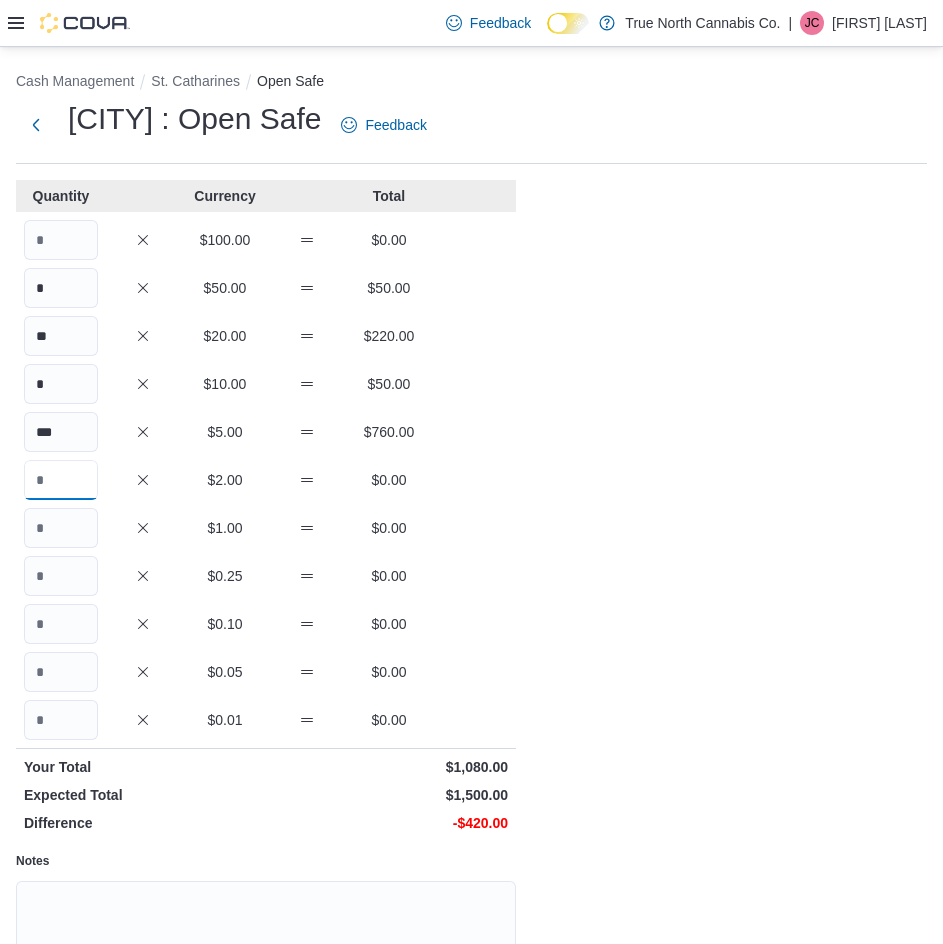 click at bounding box center [61, 480] 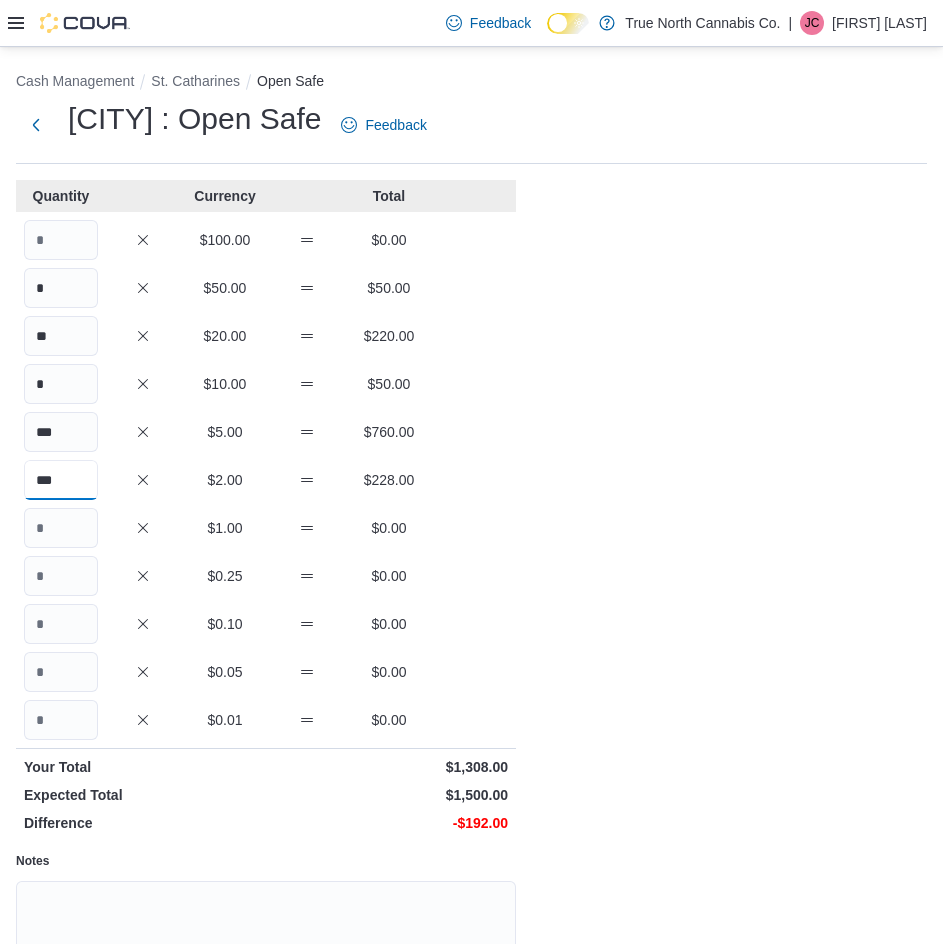 type on "***" 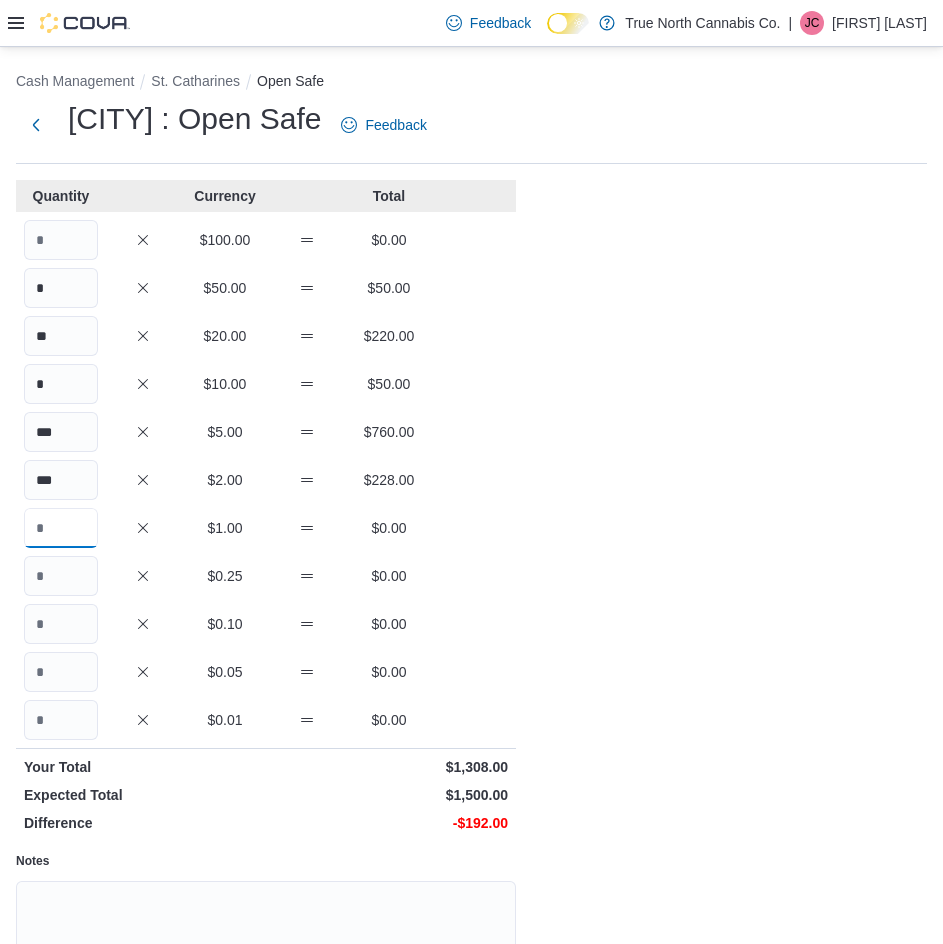click at bounding box center (61, 528) 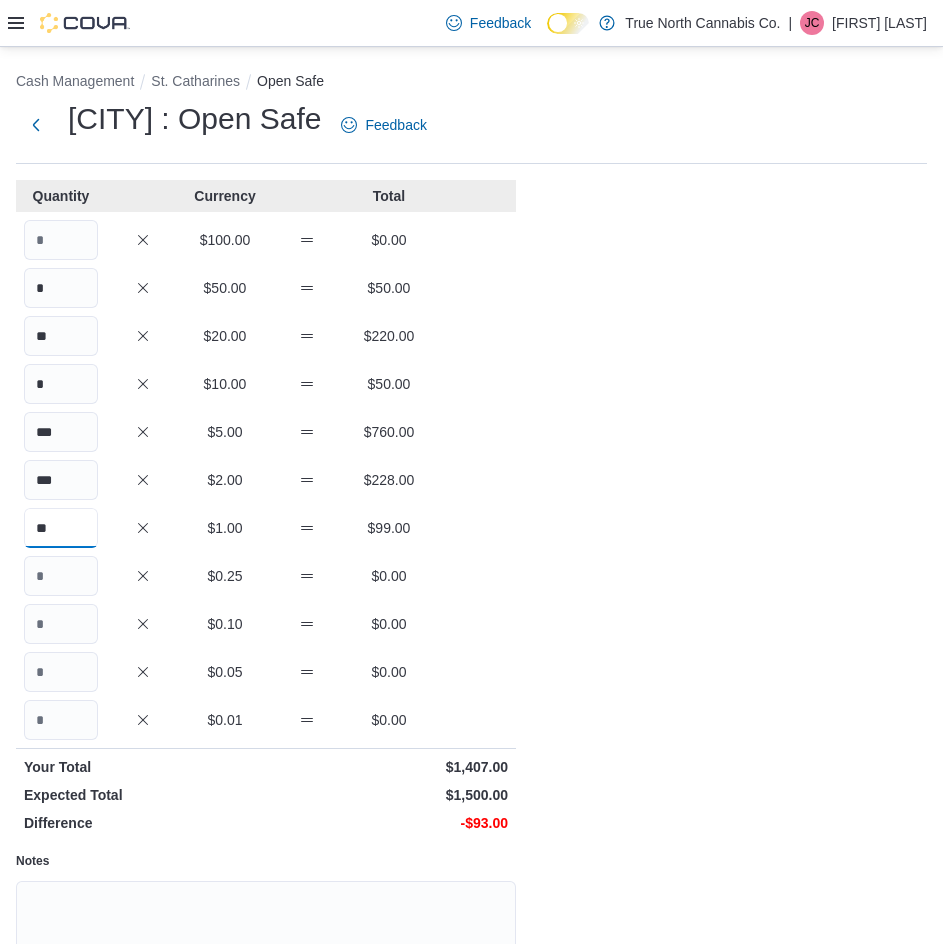 type on "**" 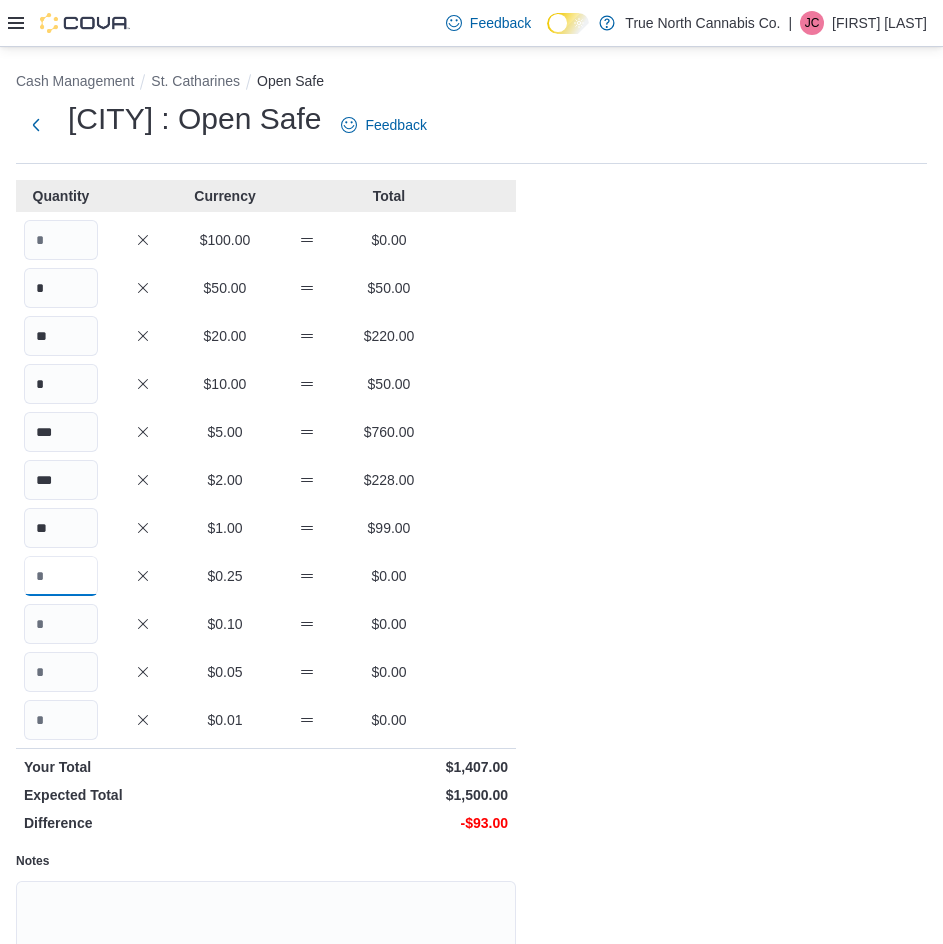click at bounding box center (61, 576) 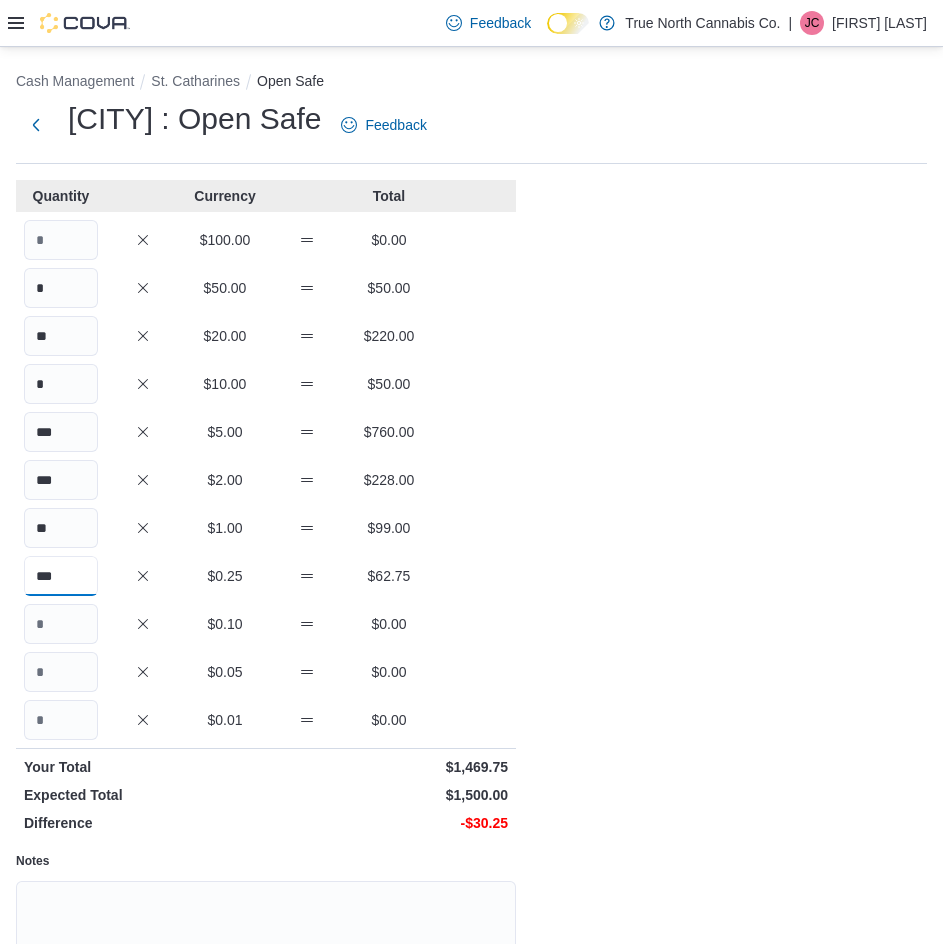 type on "***" 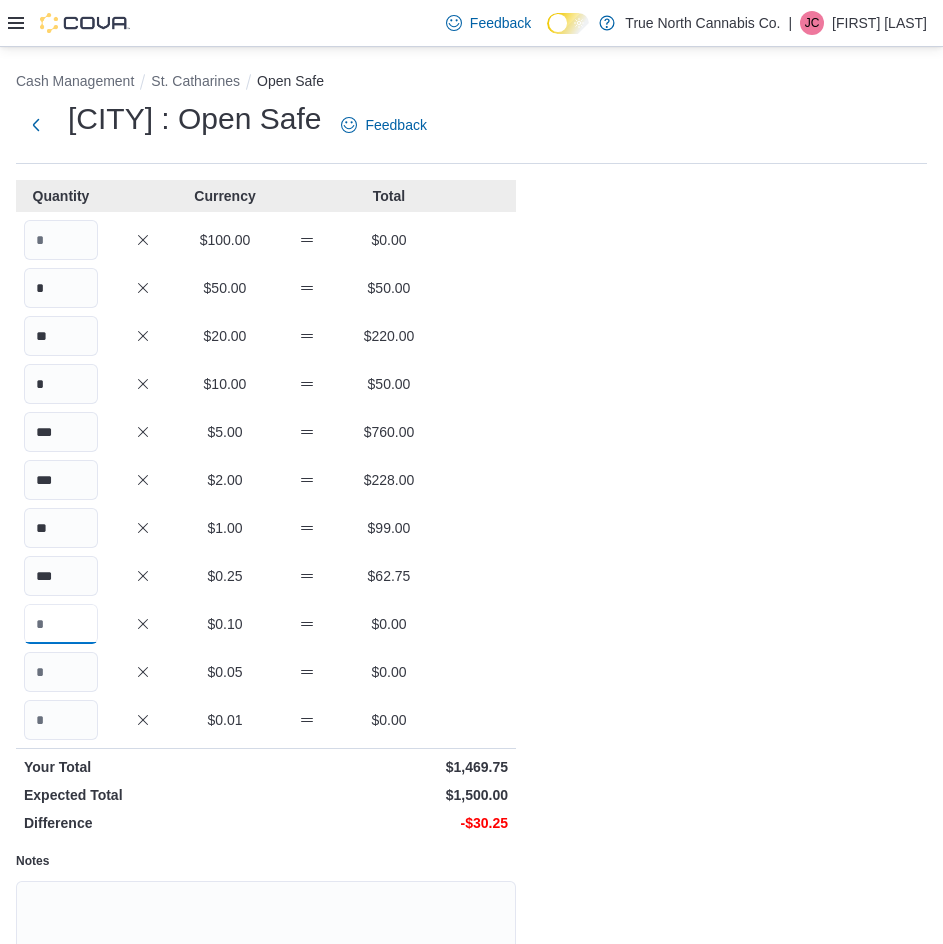 click at bounding box center (61, 624) 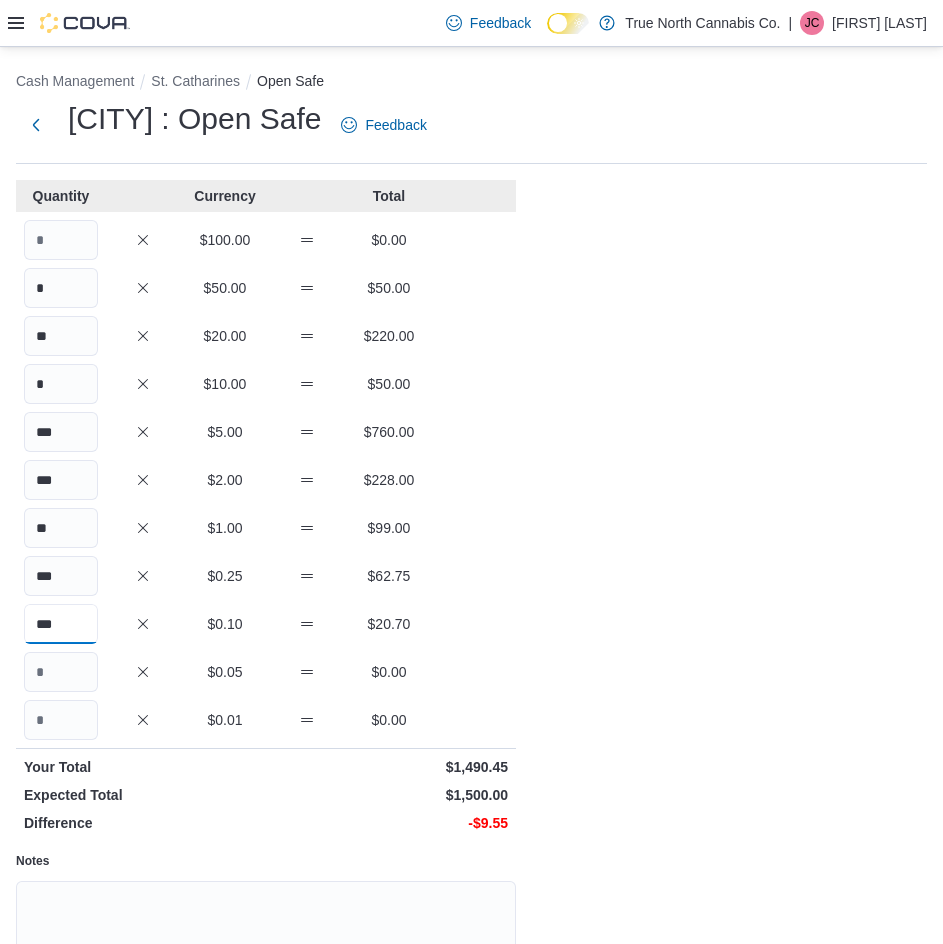 type on "***" 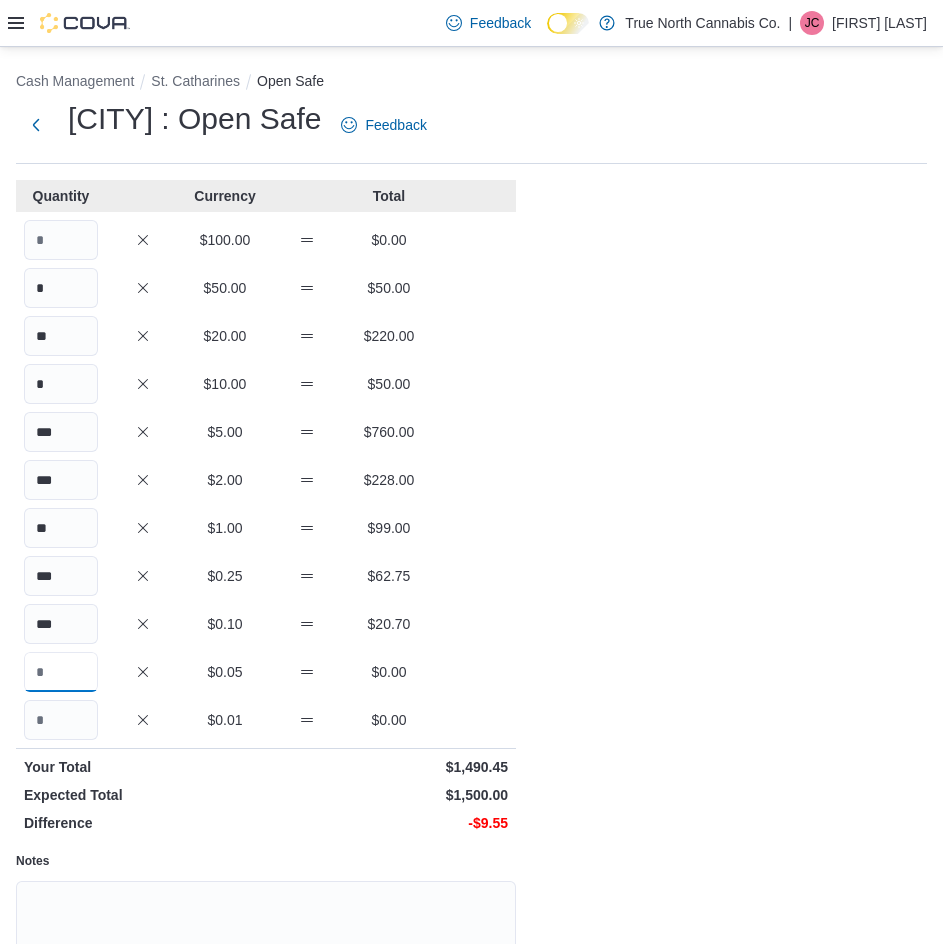 click at bounding box center (61, 672) 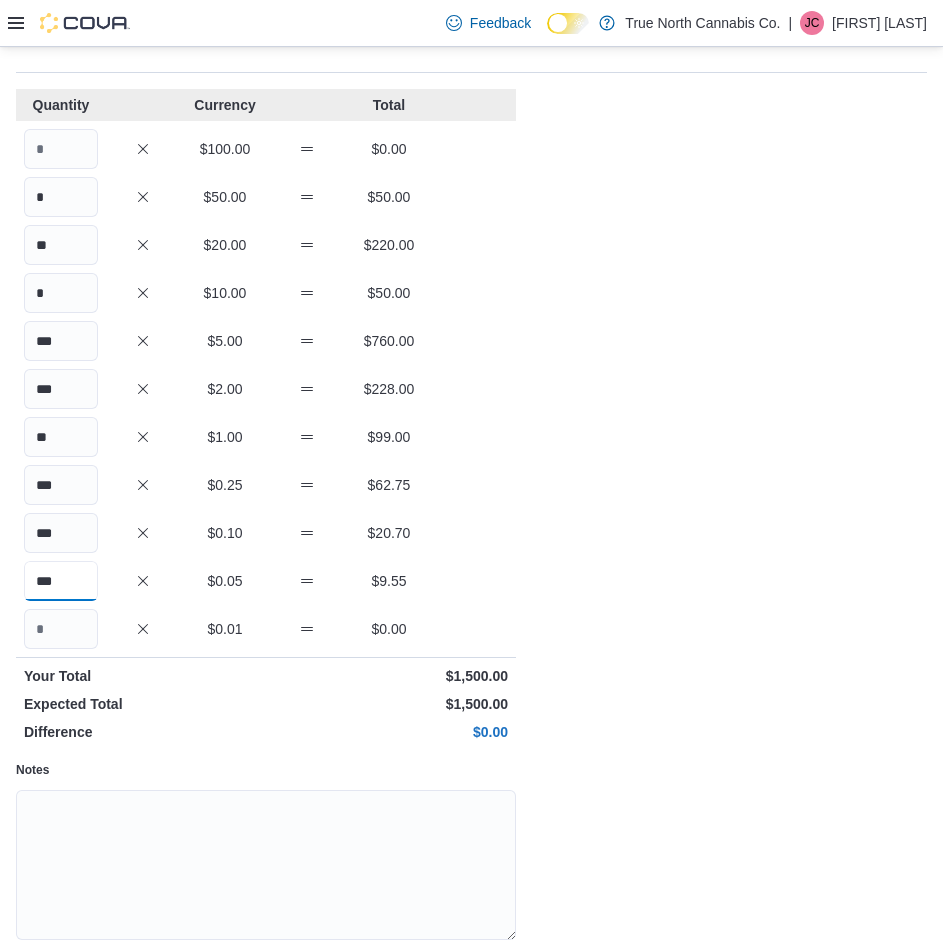 scroll, scrollTop: 174, scrollLeft: 0, axis: vertical 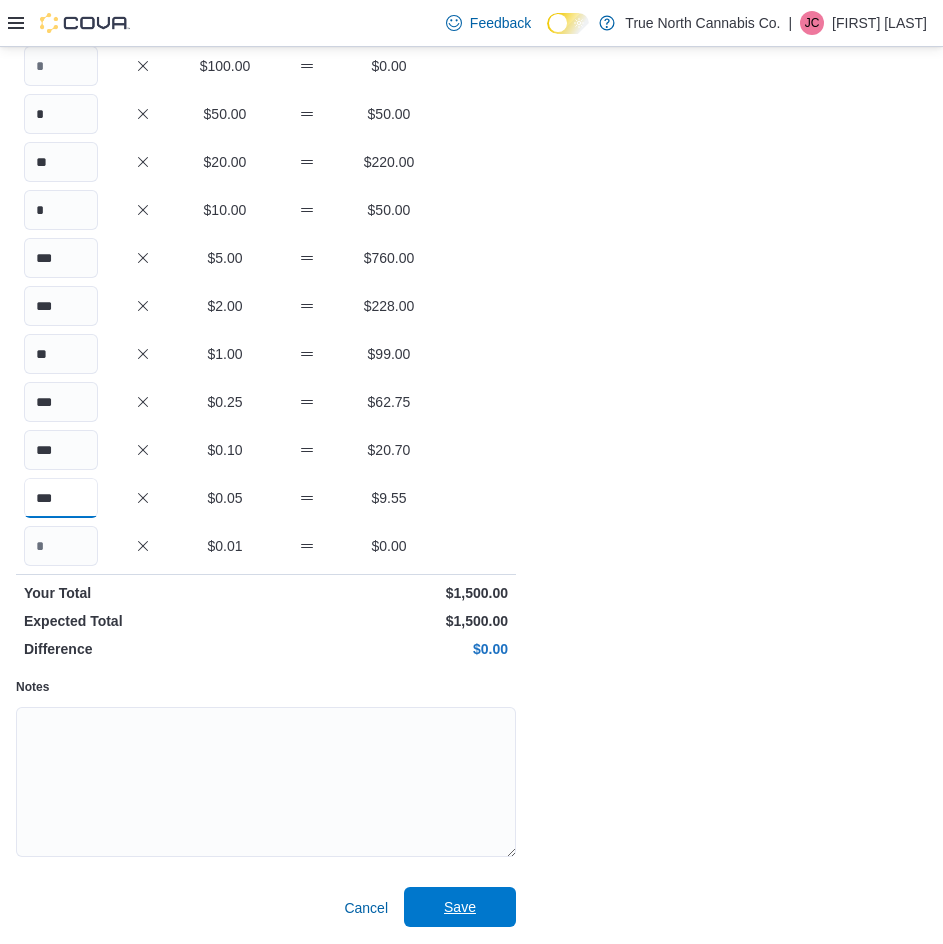 type on "***" 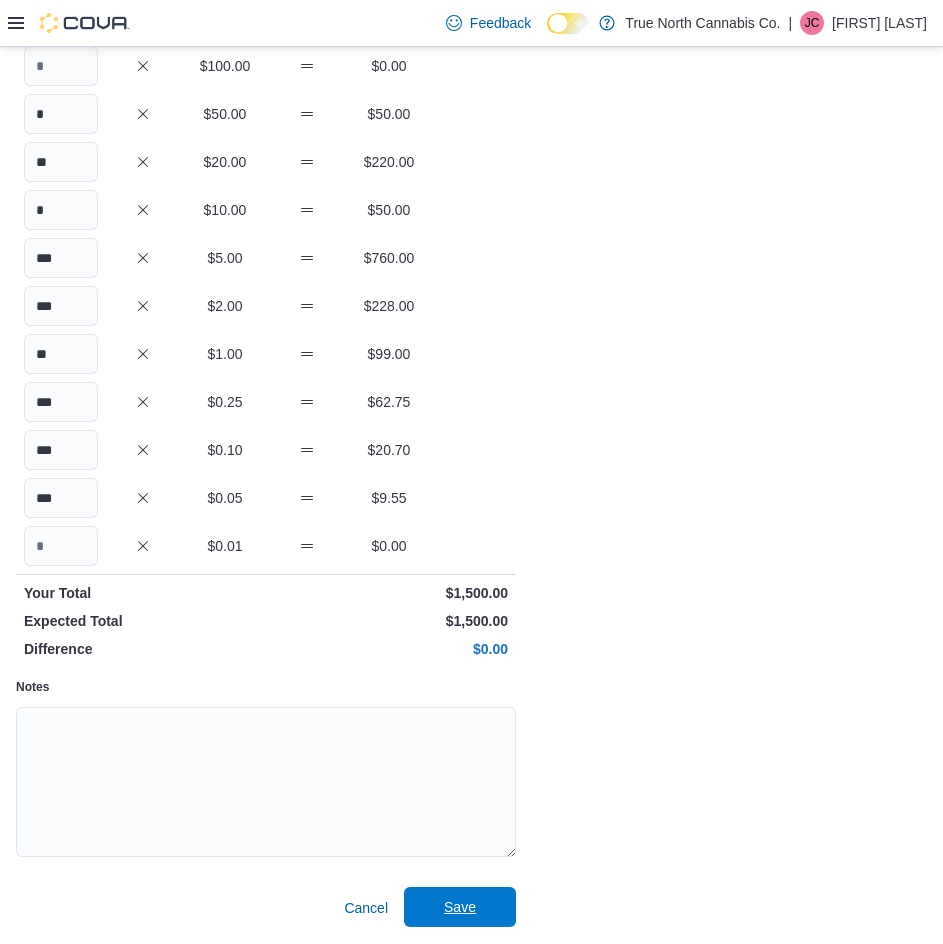 click on "Save" at bounding box center [460, 907] 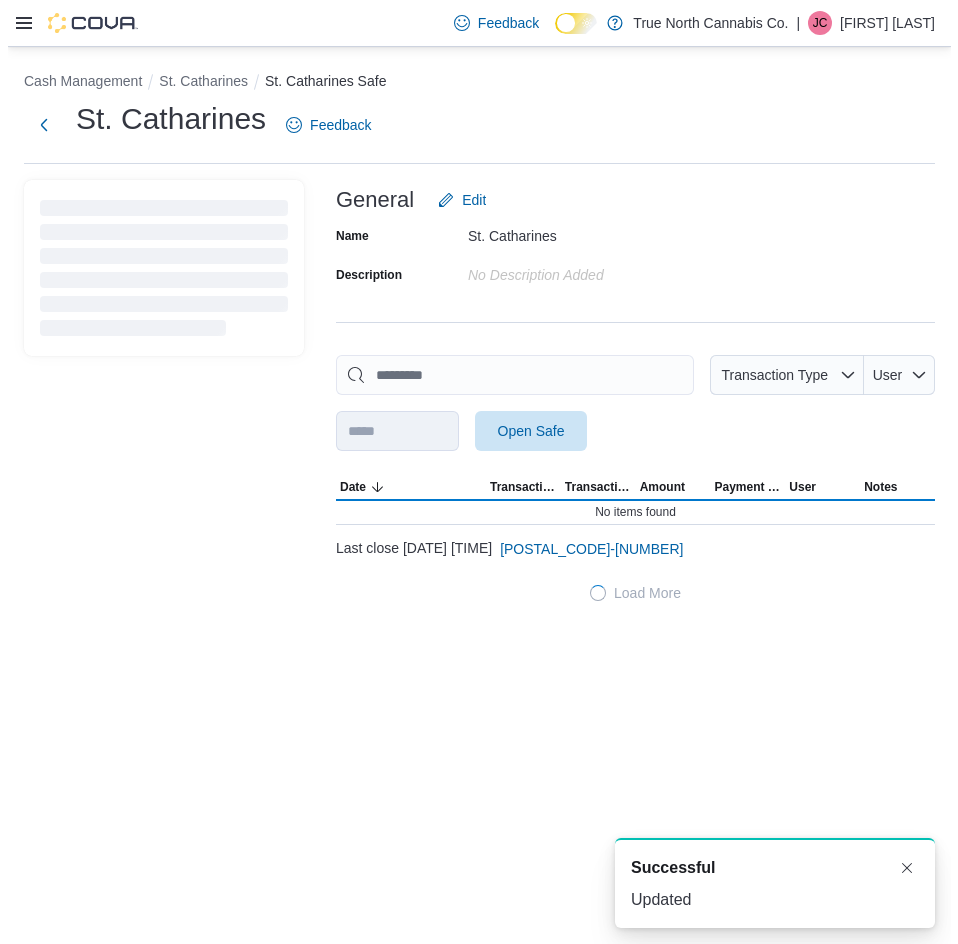scroll, scrollTop: 0, scrollLeft: 0, axis: both 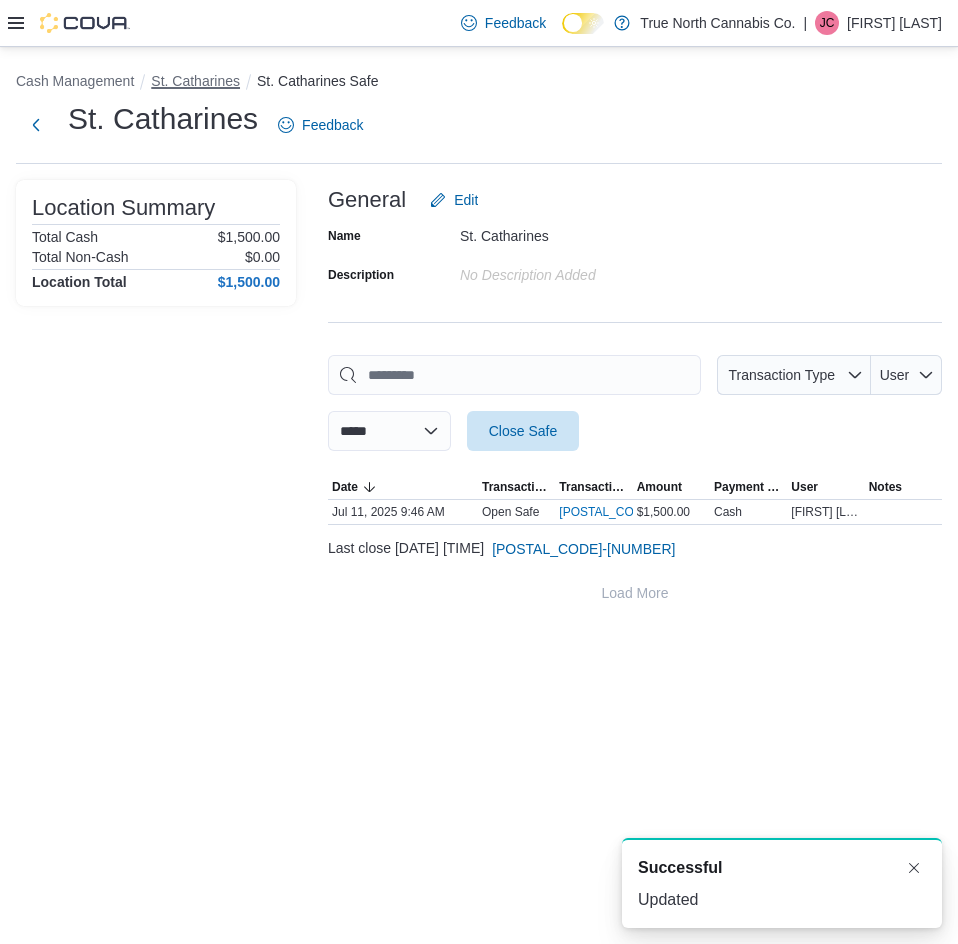 click on "St. Catharines" at bounding box center [195, 81] 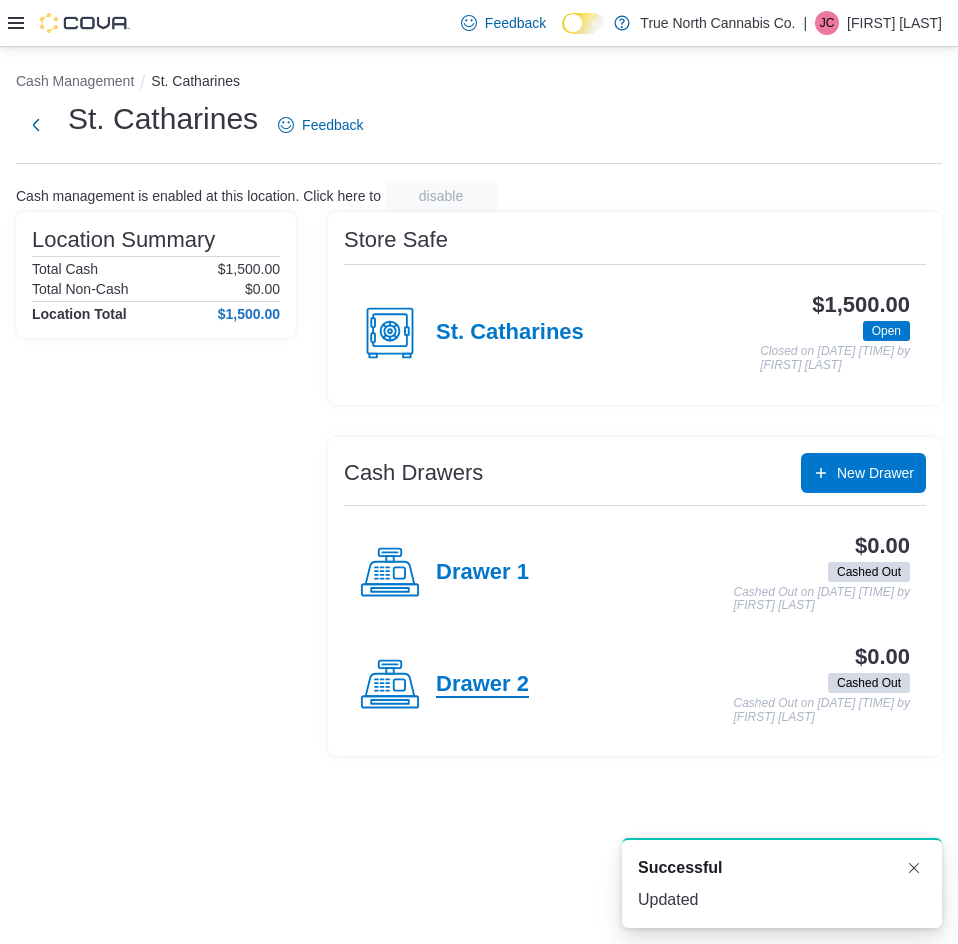 click on "Drawer 2" at bounding box center [482, 685] 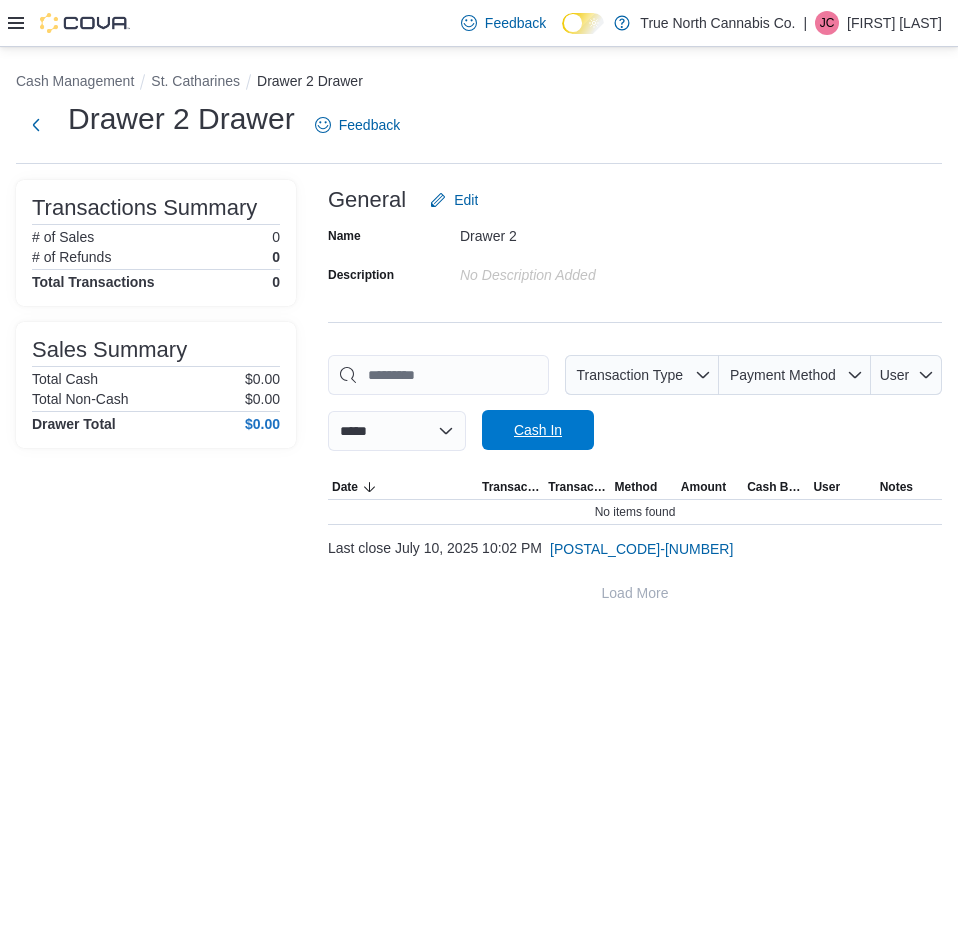 click on "Cash In" at bounding box center (538, 430) 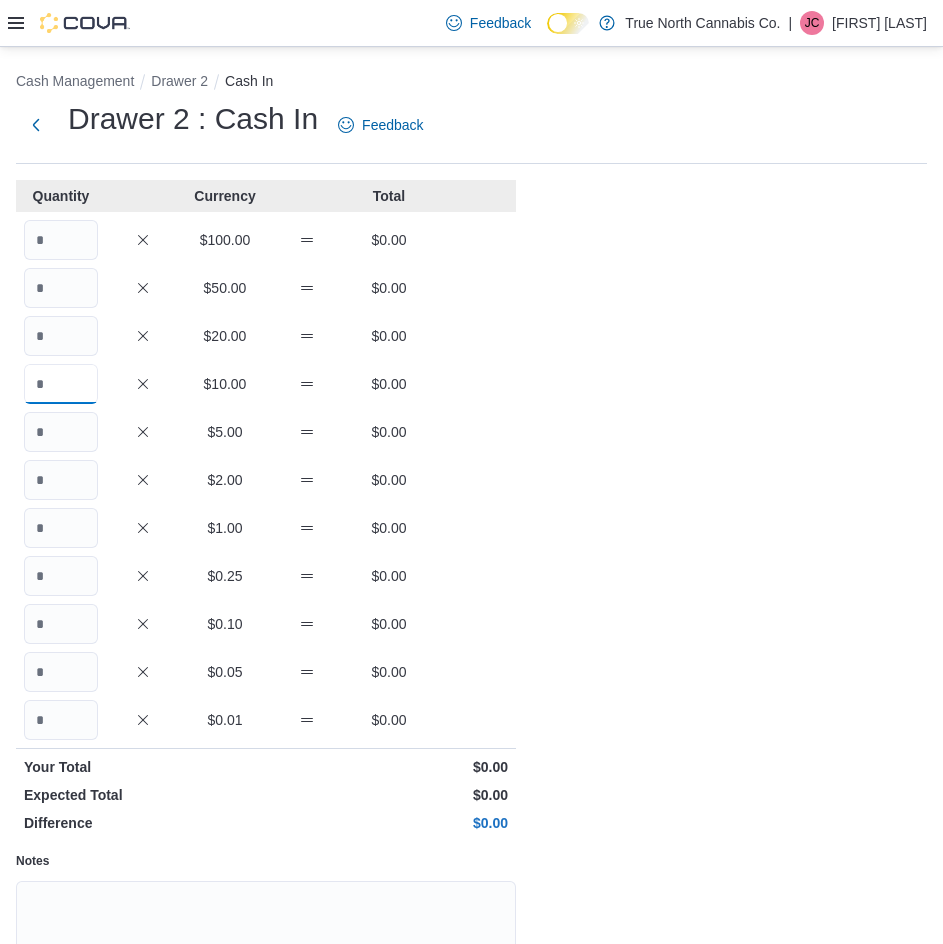 click at bounding box center [61, 384] 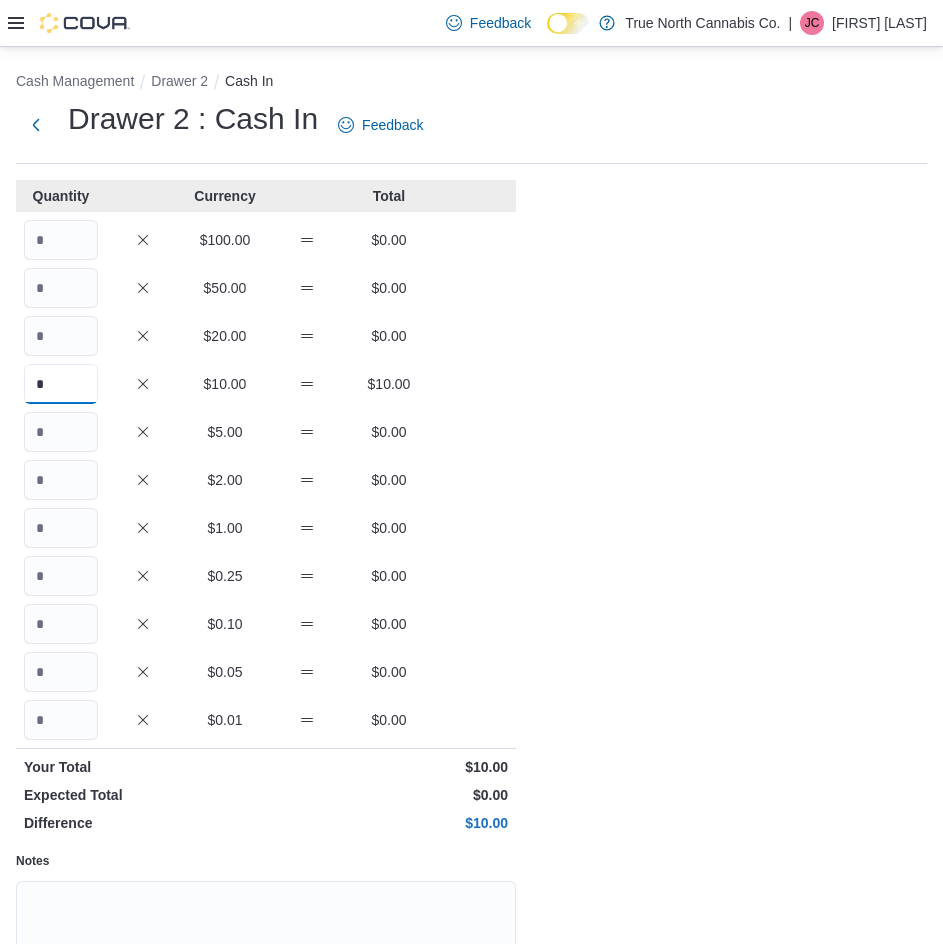 type on "*" 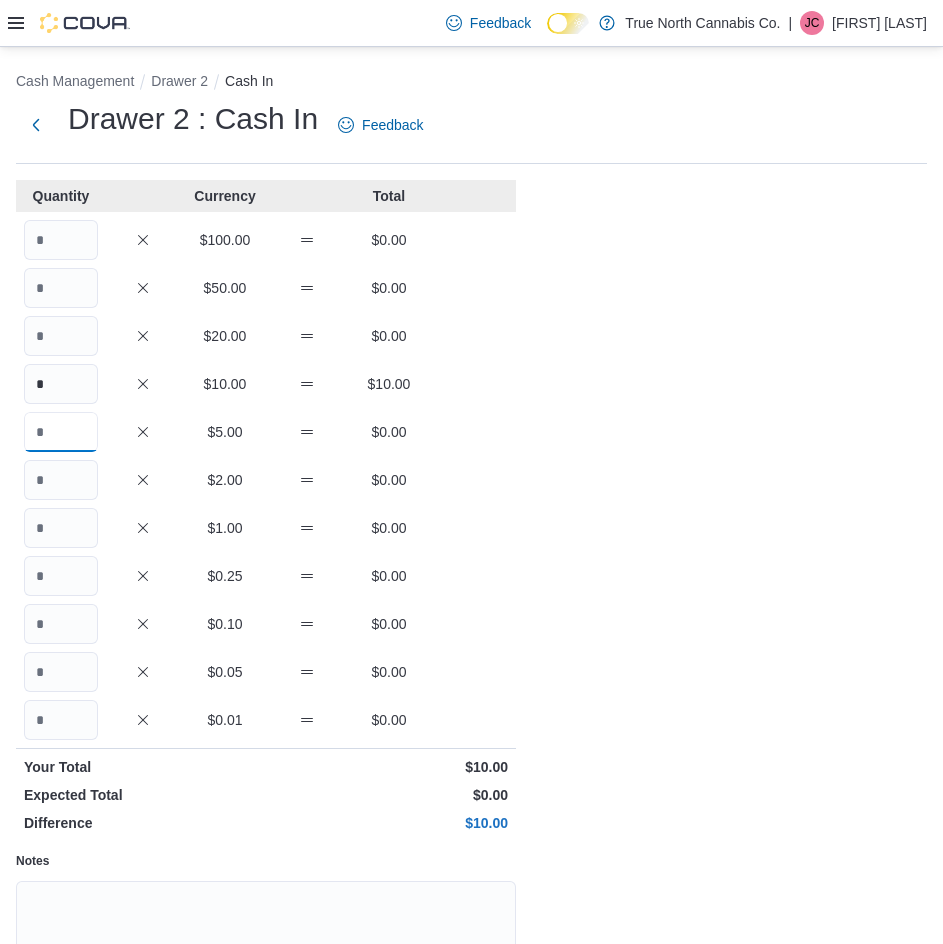 click at bounding box center (61, 432) 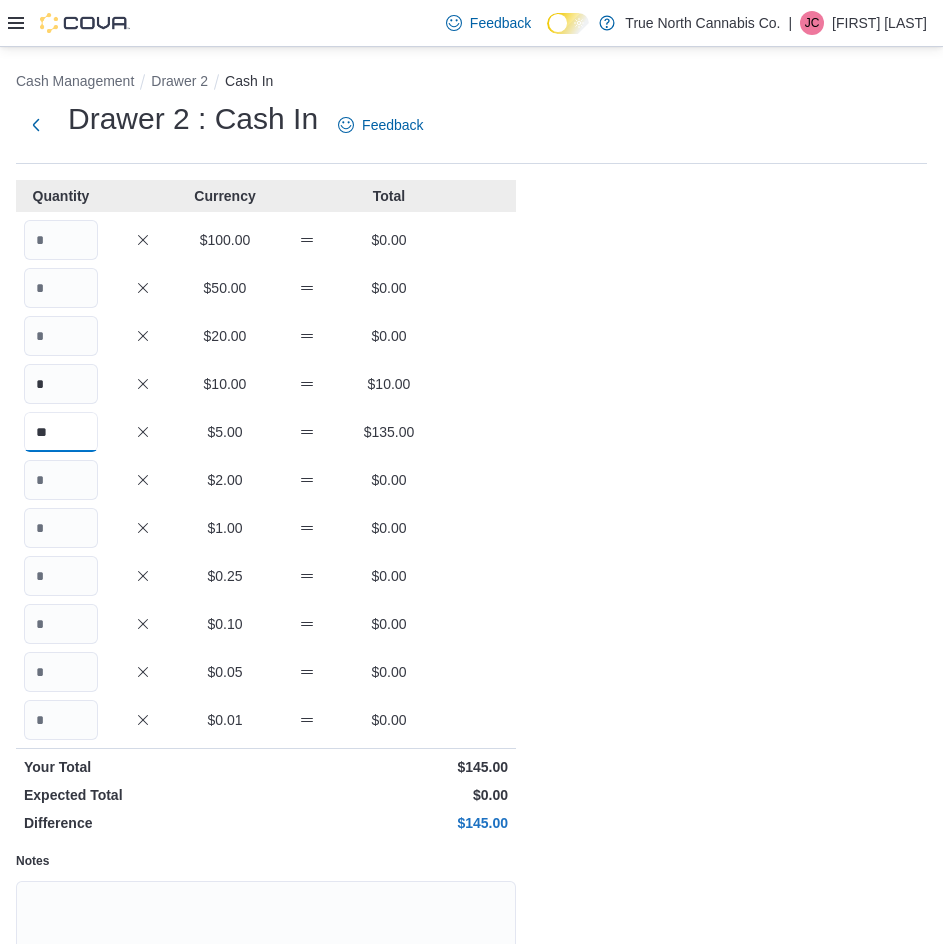type on "**" 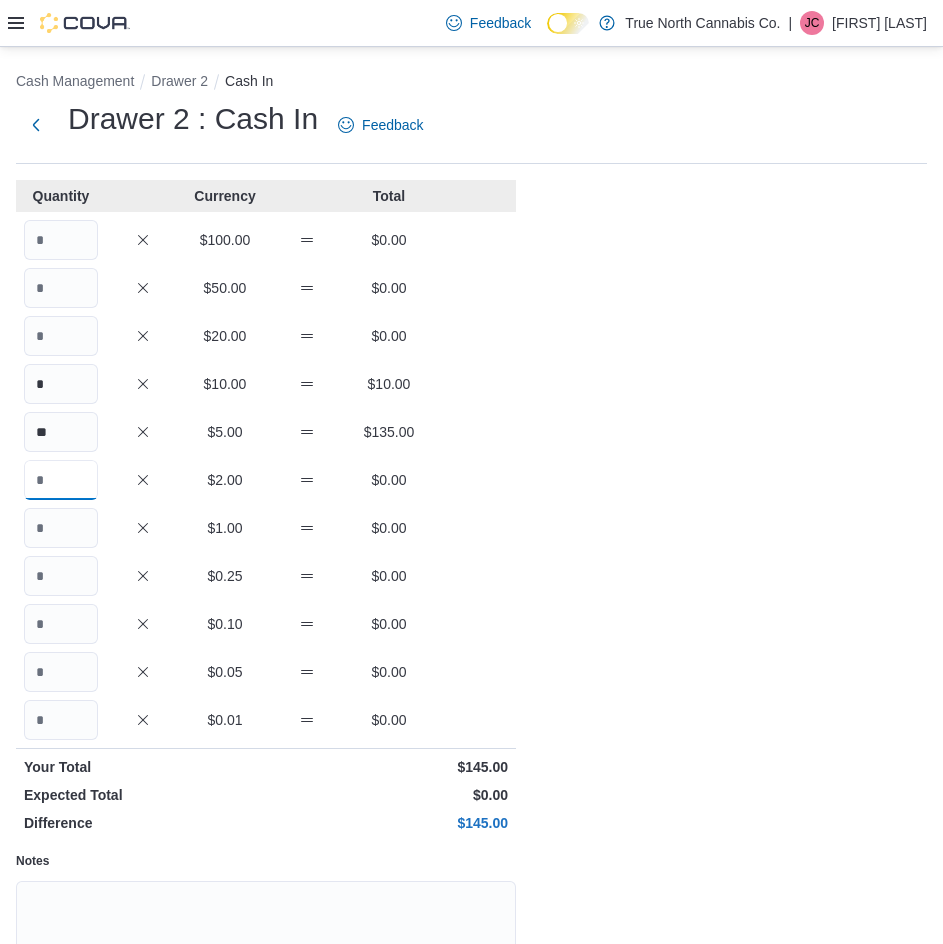 click at bounding box center [61, 480] 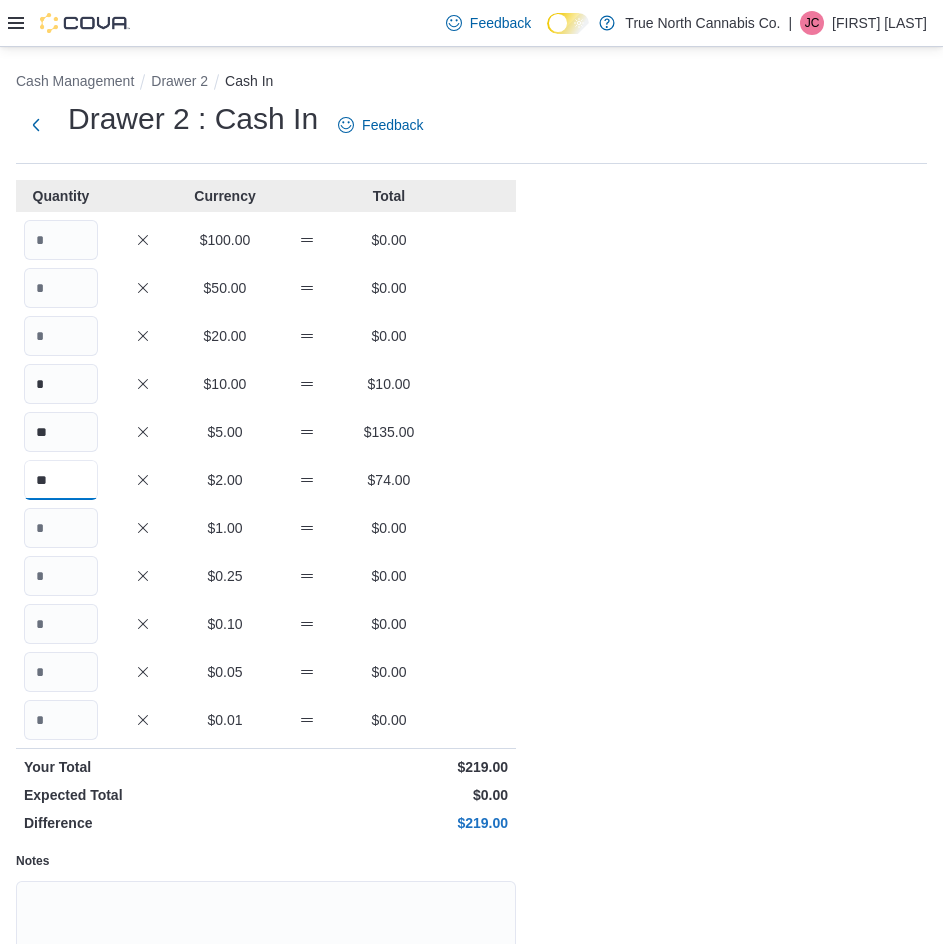 type on "**" 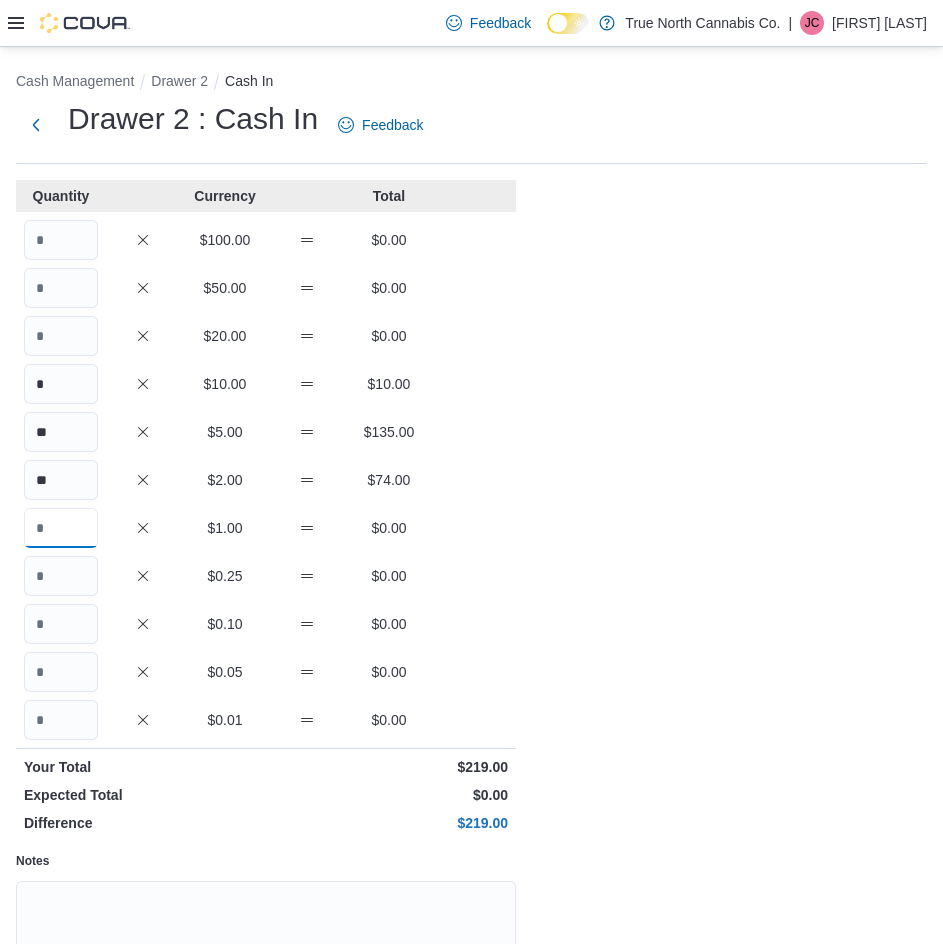 click at bounding box center (61, 528) 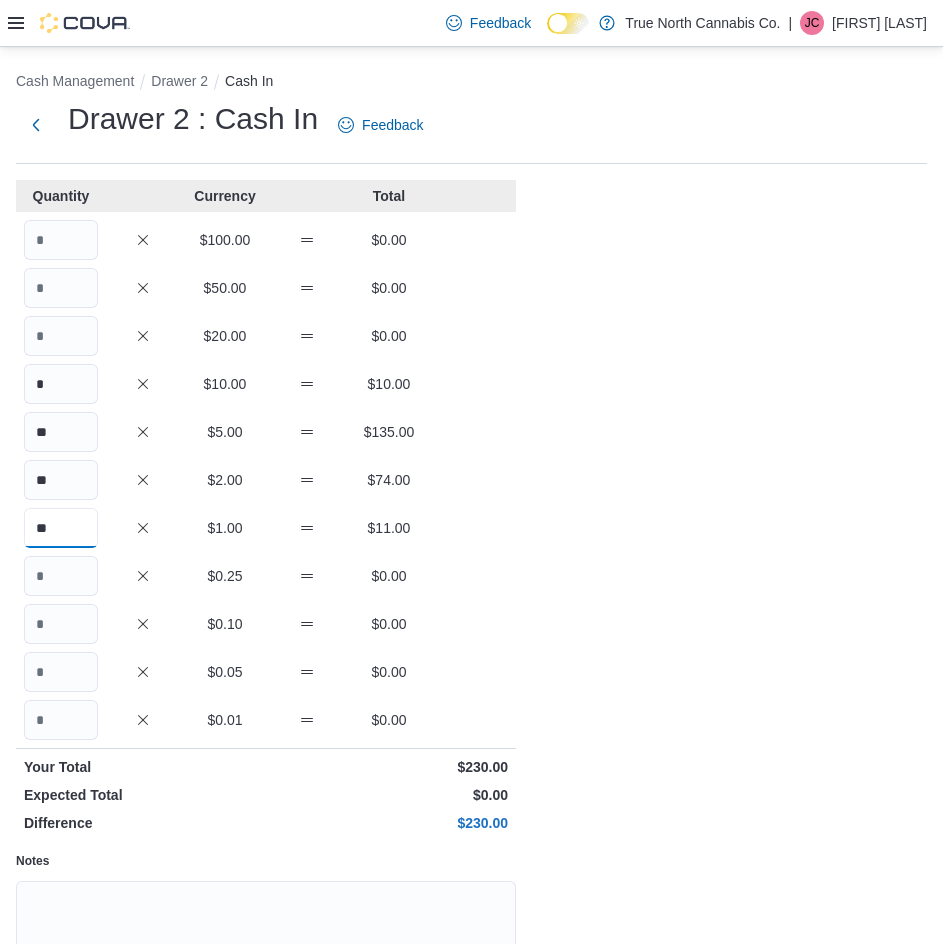 type on "**" 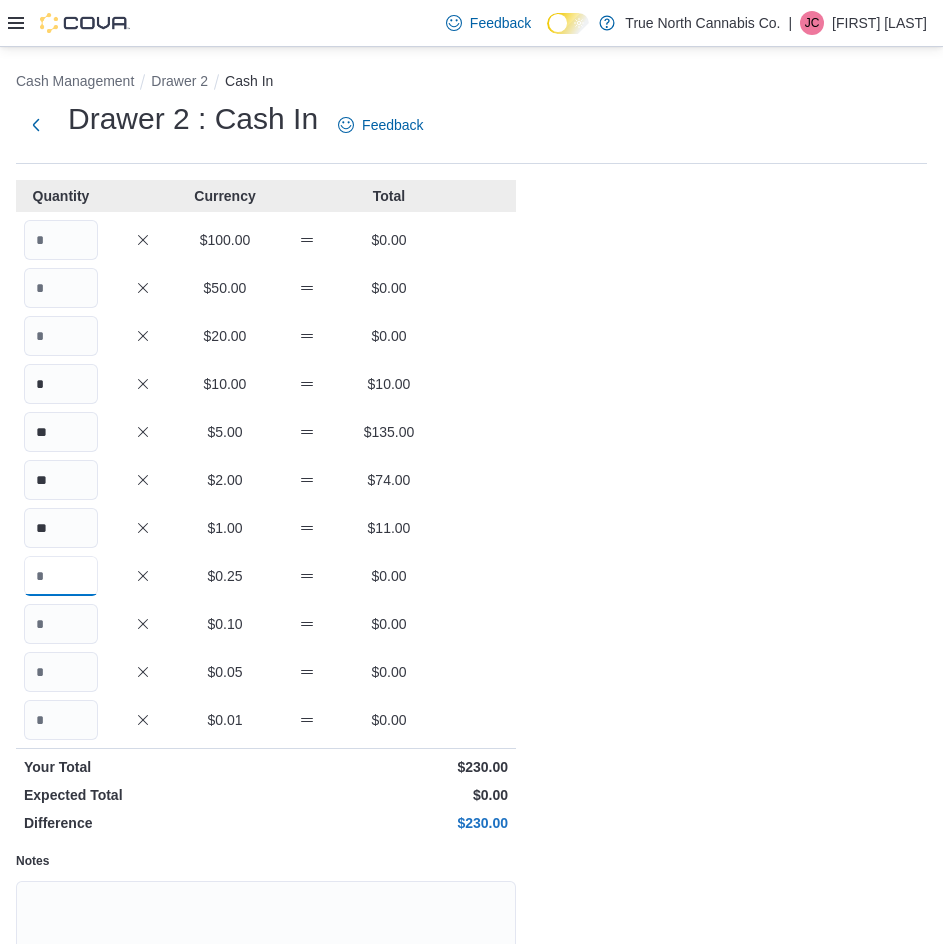 click at bounding box center [61, 576] 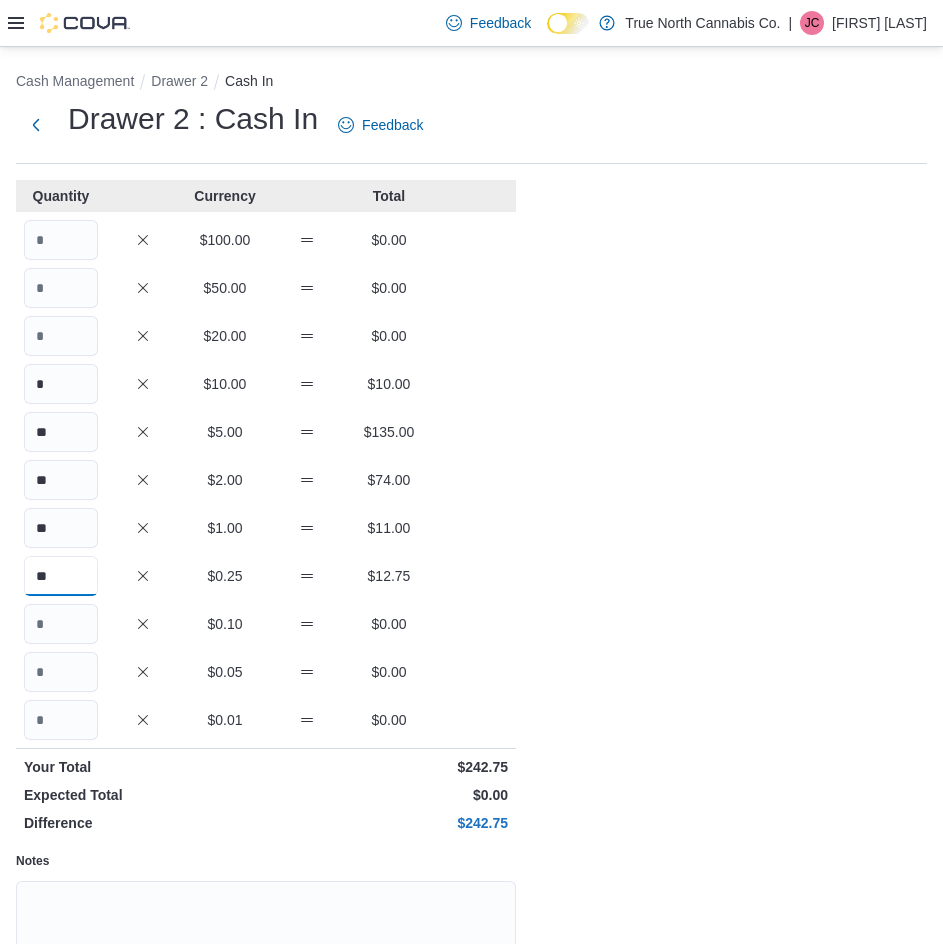 type on "**" 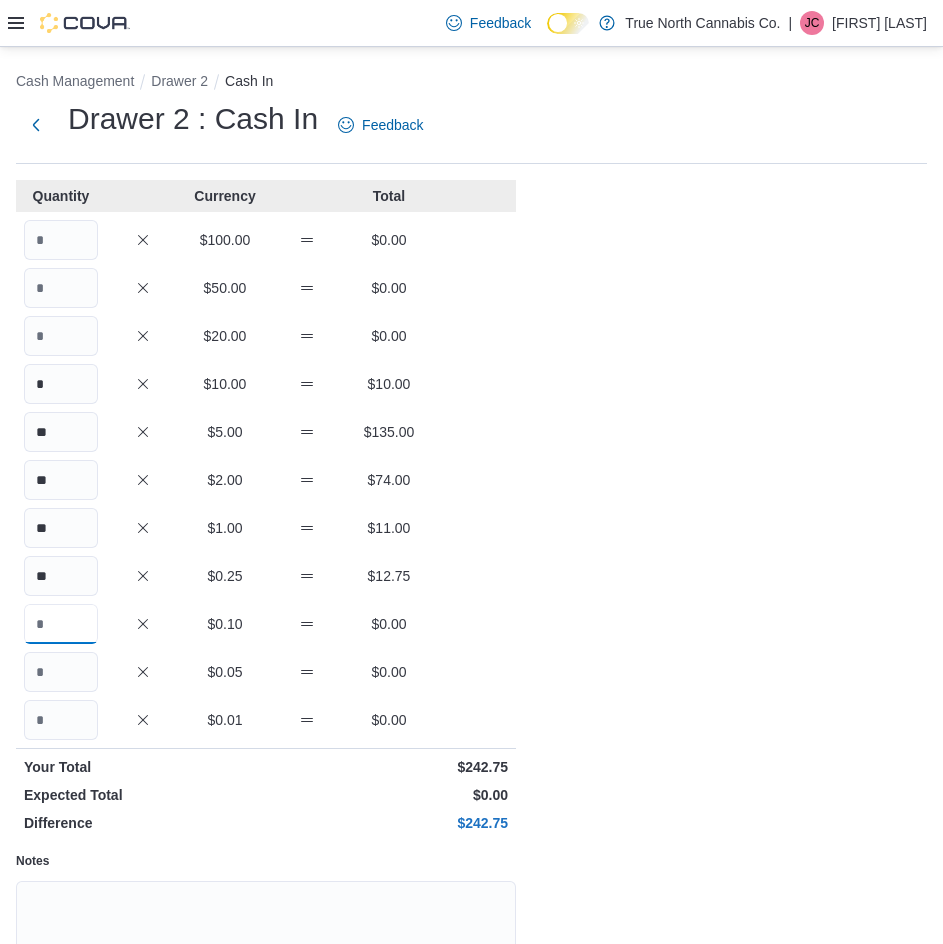 drag, startPoint x: 74, startPoint y: 611, endPoint x: 73, endPoint y: 621, distance: 10.049875 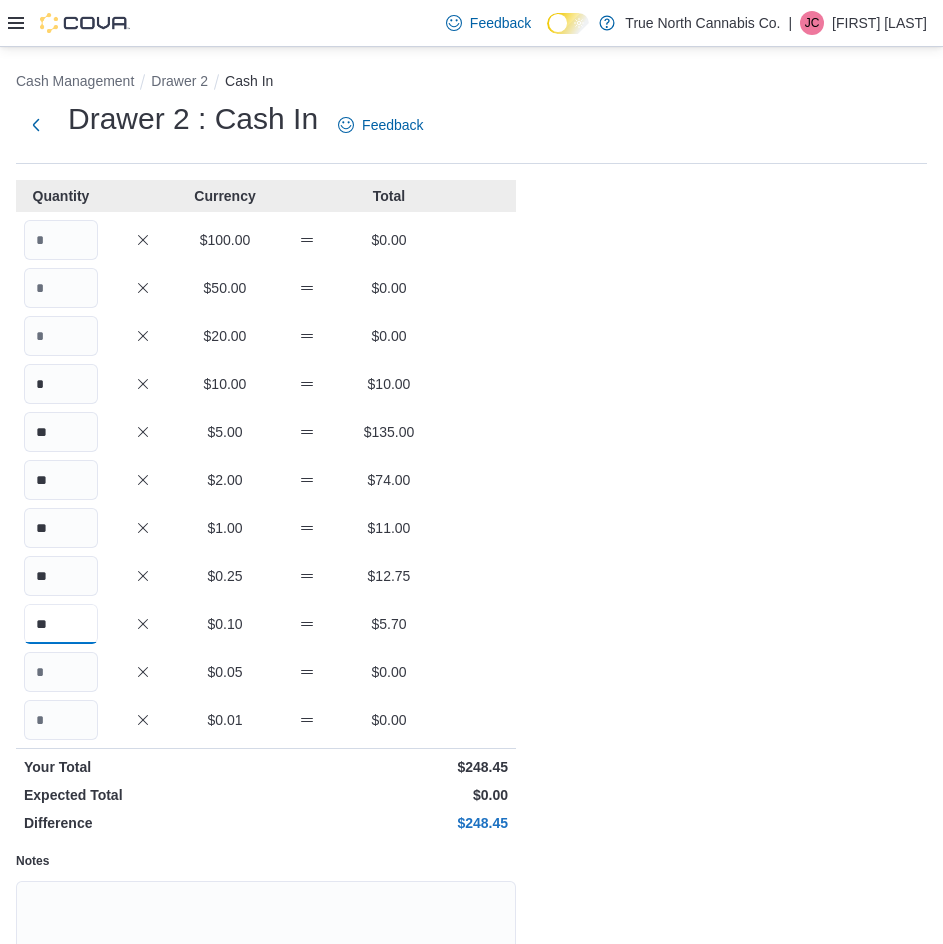 type on "**" 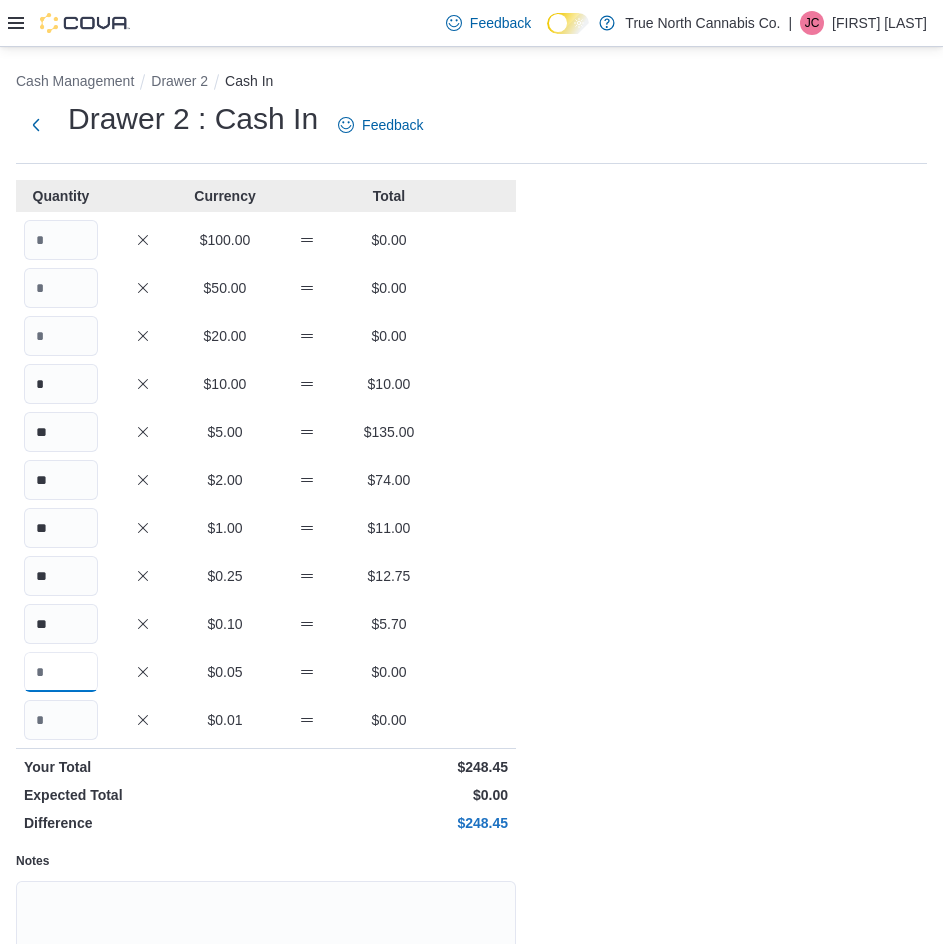 click at bounding box center (61, 672) 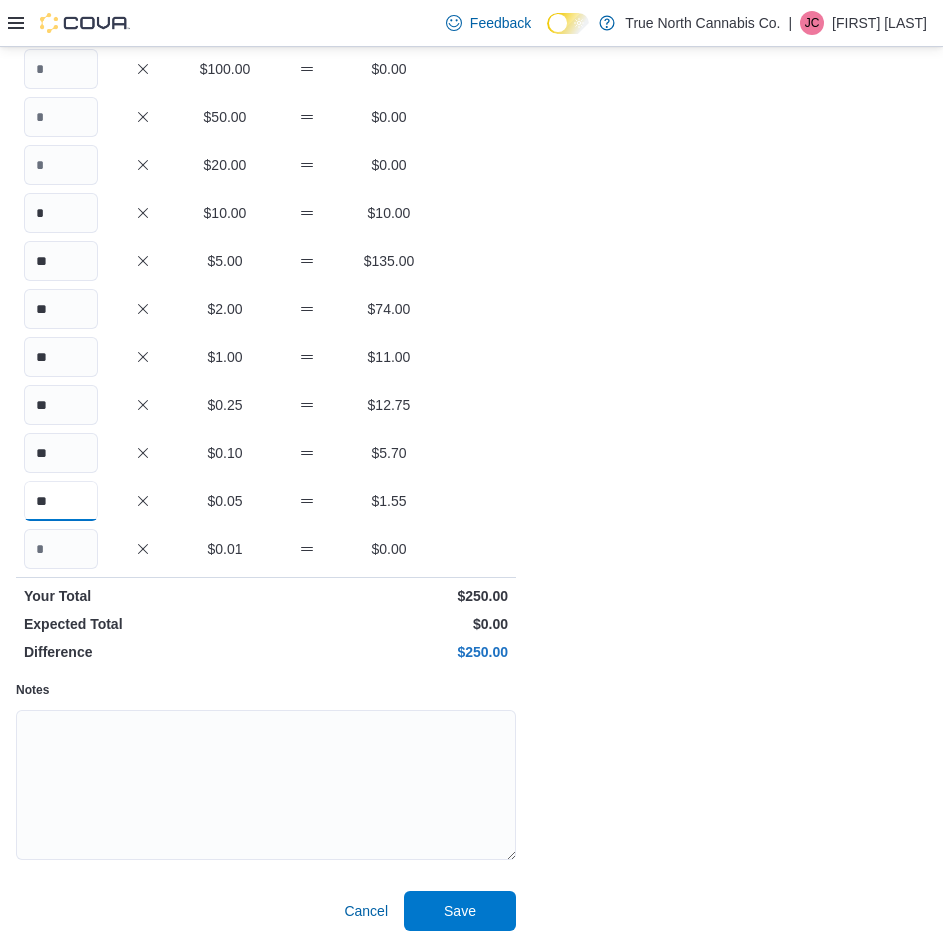 scroll, scrollTop: 174, scrollLeft: 0, axis: vertical 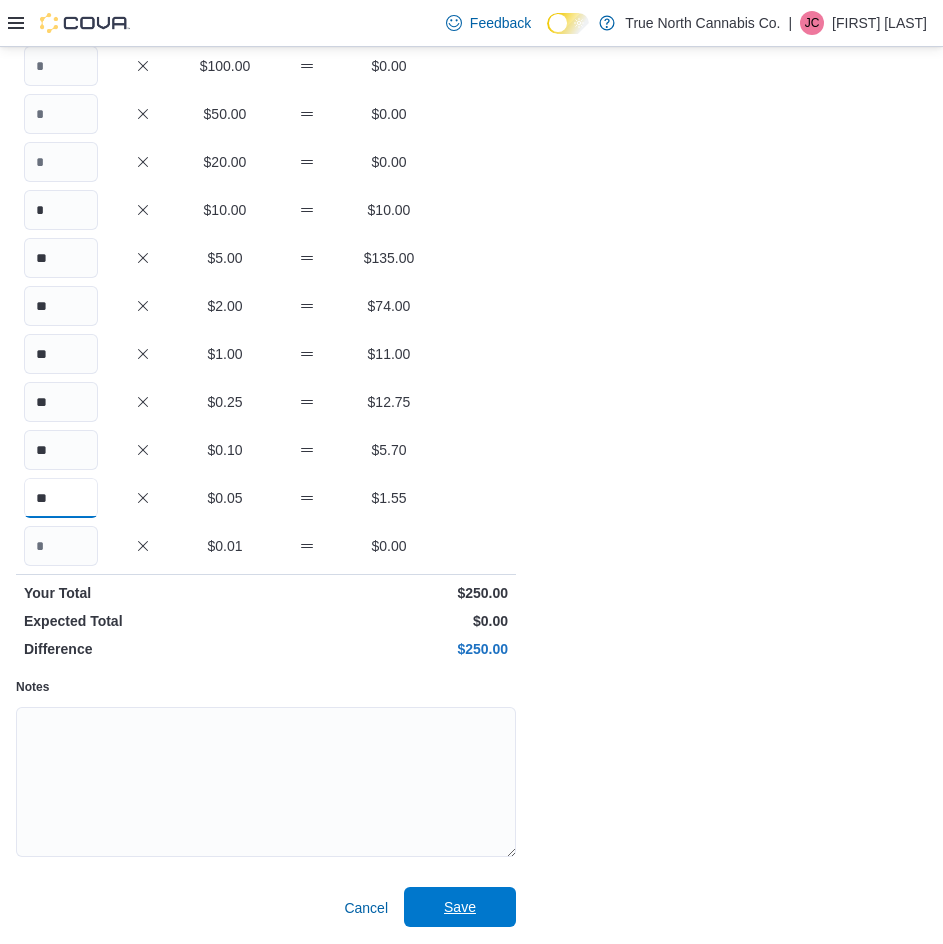 type on "**" 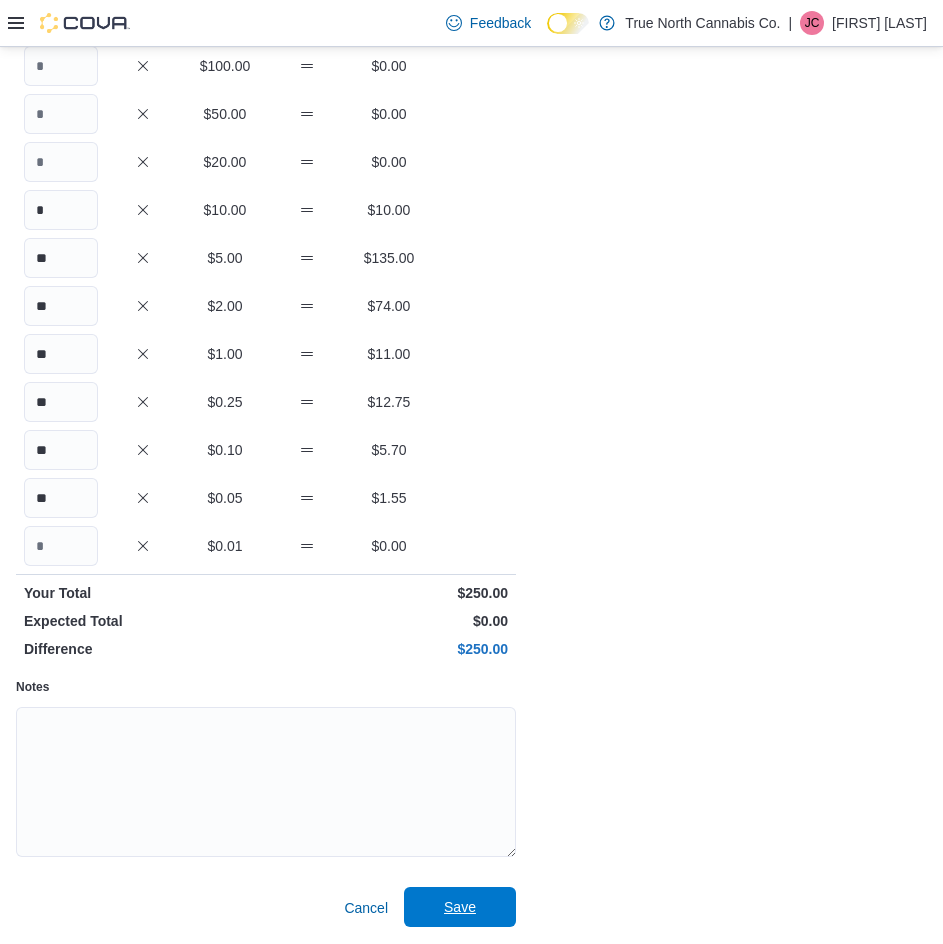 click on "Save" at bounding box center (460, 907) 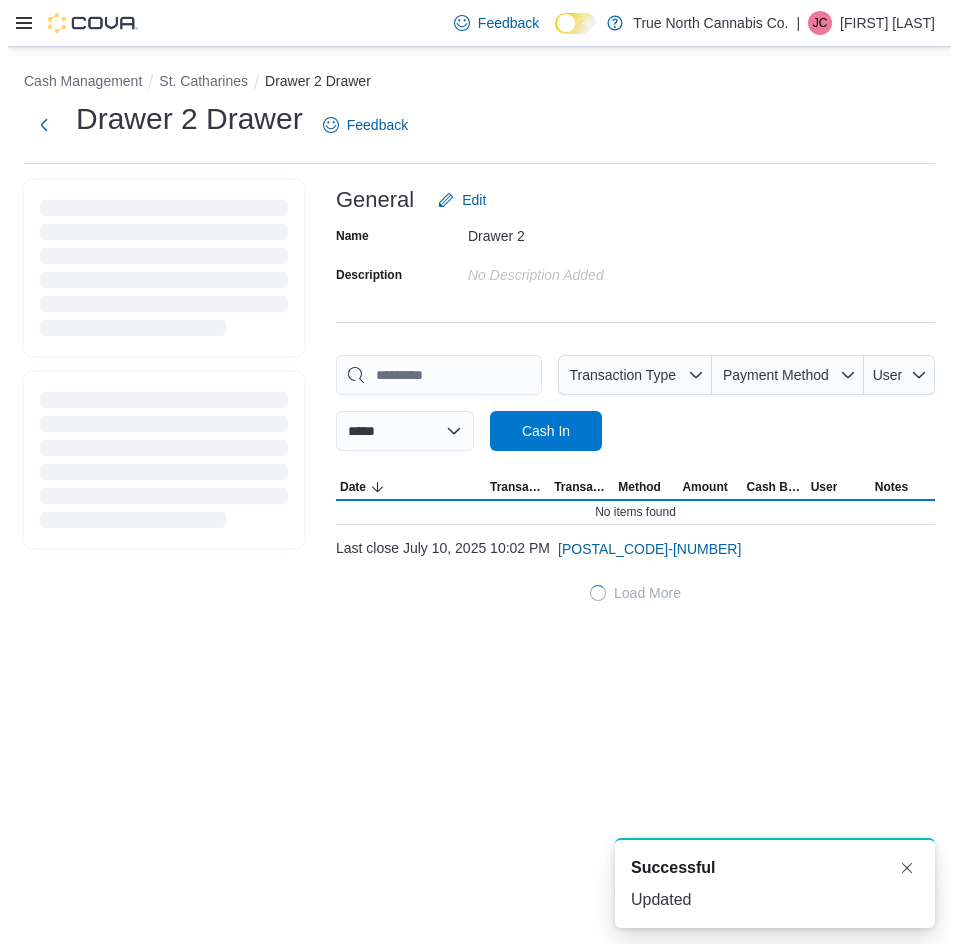 scroll, scrollTop: 0, scrollLeft: 0, axis: both 